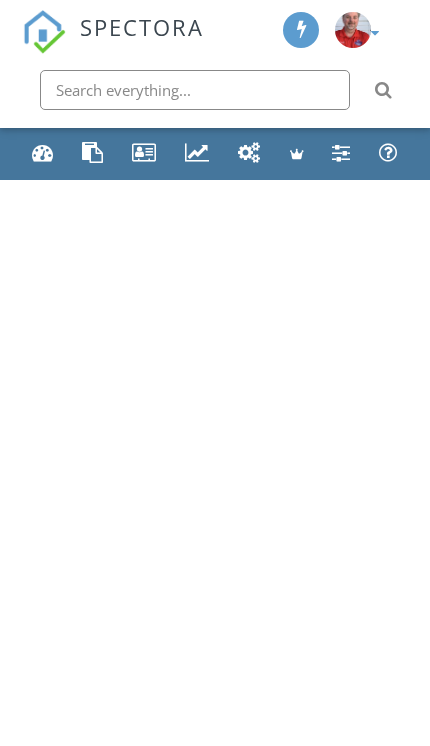 scroll, scrollTop: 0, scrollLeft: 0, axis: both 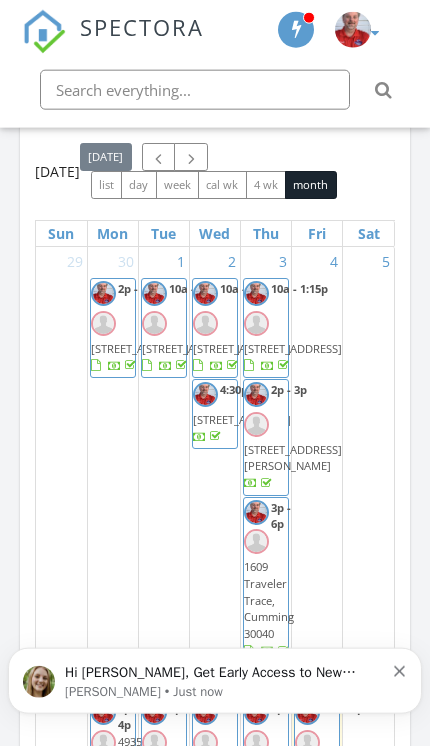 click on "Hi David, Get Early Access to New Report Writing Features &amp; Updates Want to be the first to try Spectora’s latest updates? Join our early access group and be the first to use new features before they’re released. Features and updates coming soon that you will get early access to include: Update: The upgraded Rapid Fire Camera, New: Photo preview before adding images to a report, New: The .5 camera lens" at bounding box center (224, 672) 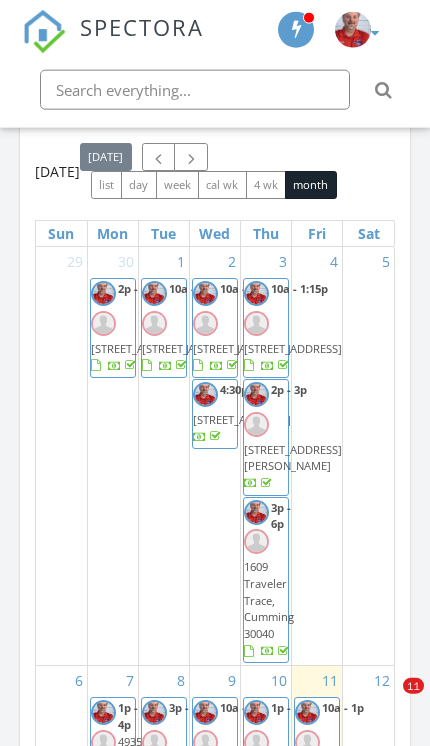 scroll, scrollTop: 2100, scrollLeft: 0, axis: vertical 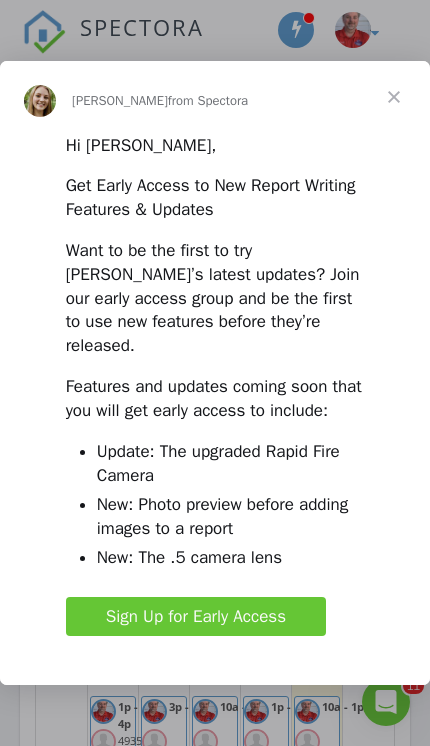 click at bounding box center (394, 97) 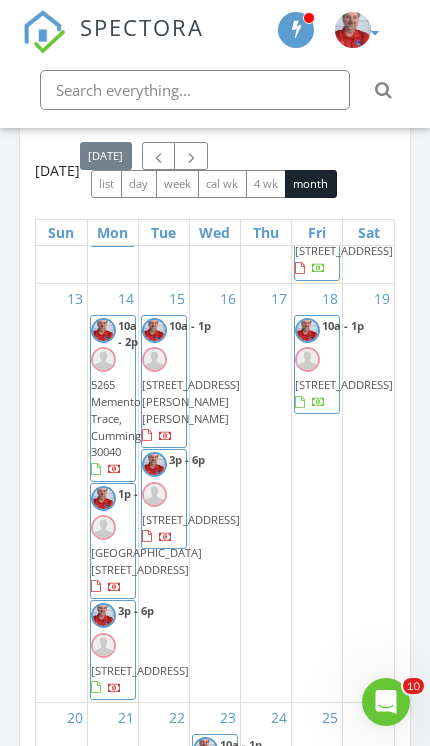 scroll, scrollTop: 1320, scrollLeft: 0, axis: vertical 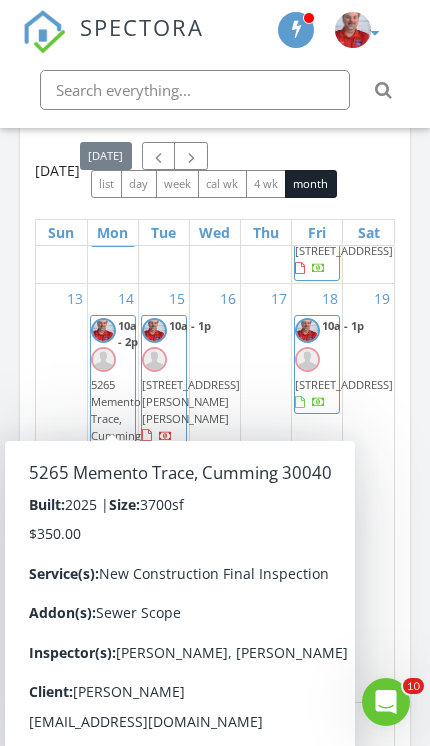 click on "July 2025 today list day week cal wk 4 wk month Sun Mon Tue Wed Thu Fri Sat 29 30
2p - 5p
3715 Near Star Ln, Cumming 30028
1
10a - 1p
124 Sunny Side Wy Lot 395, Acworth 30102
2
10a - 1p
139 Birch Tree Wy, Cumming 30040
4:30p - 5:30p
7160 Cornflower Ct, Cumming 30040
3
10a - 1:15p
4312 Defoors Farm Trail, Powder Springs 30127" at bounding box center [215, 569] 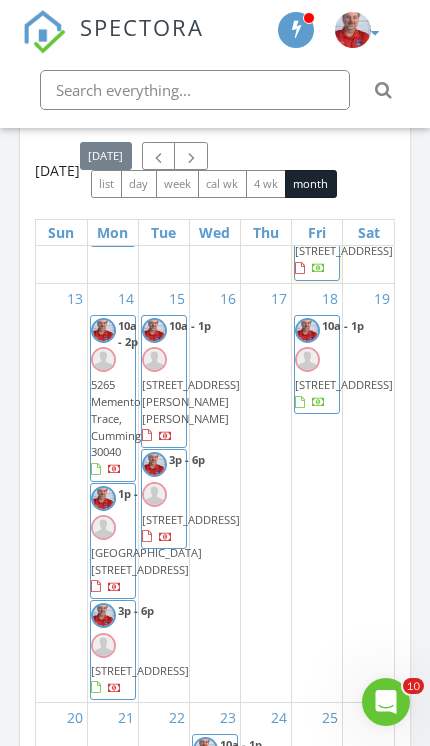 scroll, scrollTop: 1051, scrollLeft: 0, axis: vertical 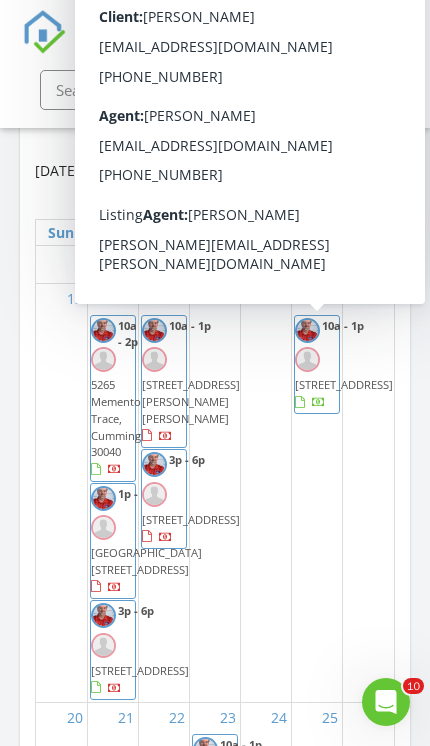 click on "2771 Aralynn Wy Lot 60, College Park 30337" at bounding box center [344, 250] 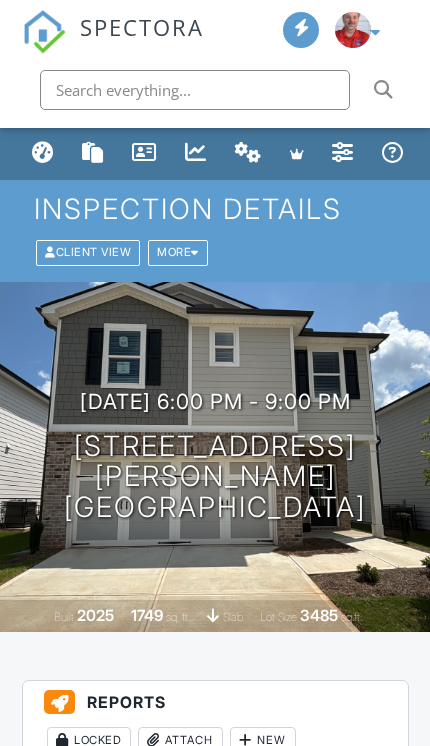 scroll, scrollTop: 0, scrollLeft: 0, axis: both 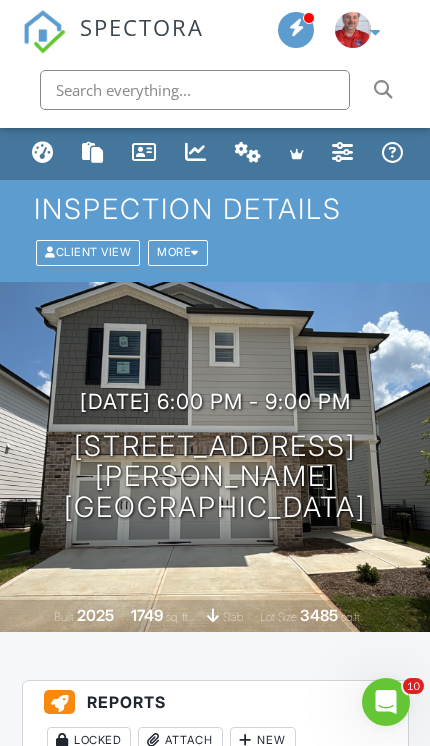click on "More" at bounding box center [178, 252] 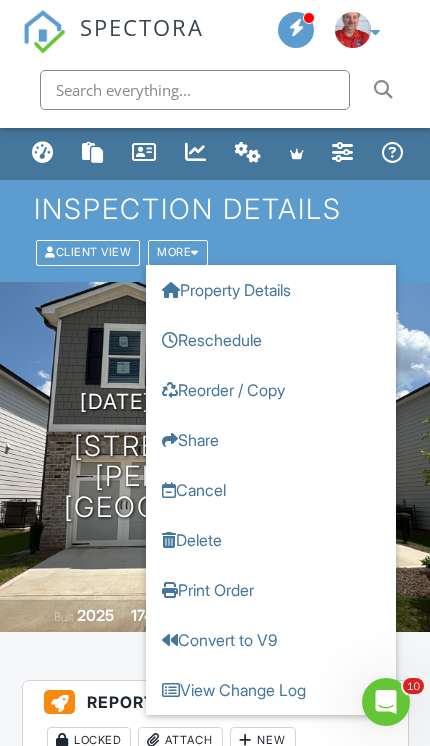 click on "Reschedule" at bounding box center (271, 340) 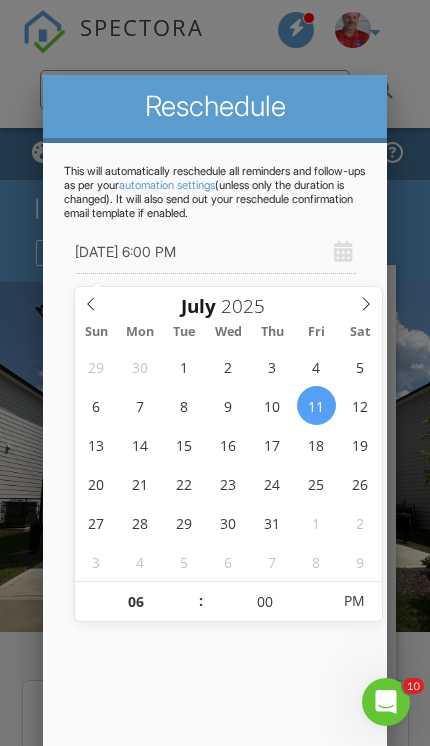 type on "07/07/2025 6:00 PM" 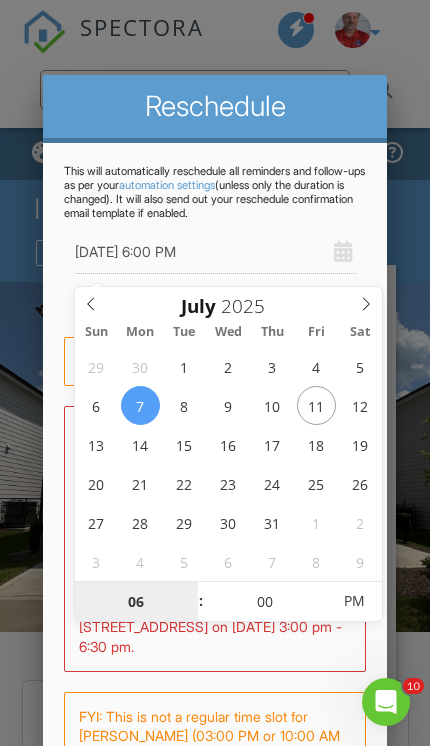 click on "06" at bounding box center (136, 602) 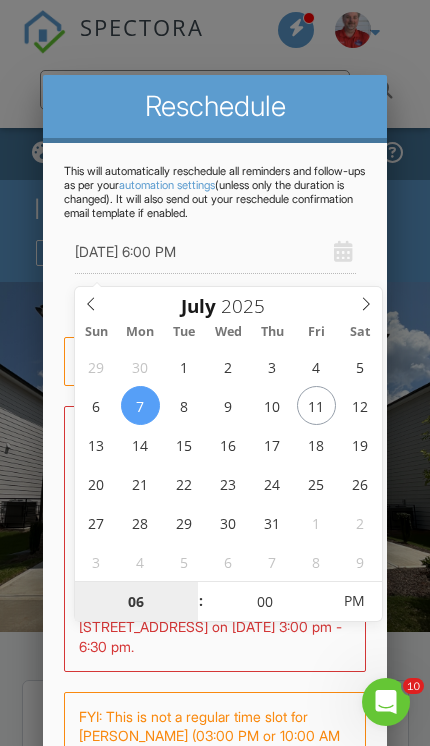 scroll, scrollTop: 77, scrollLeft: 0, axis: vertical 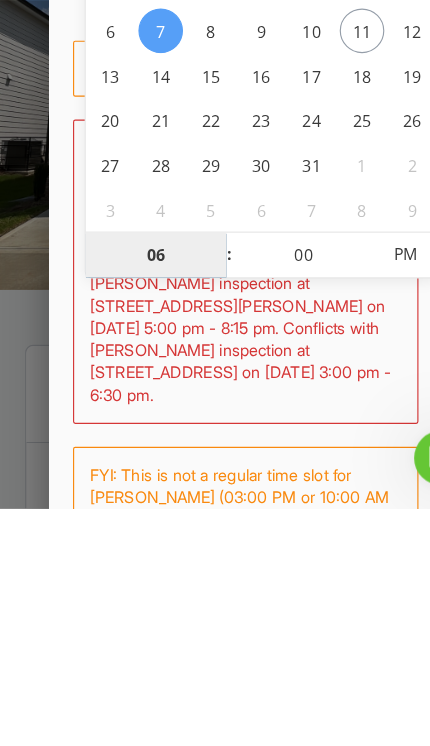 type on "04" 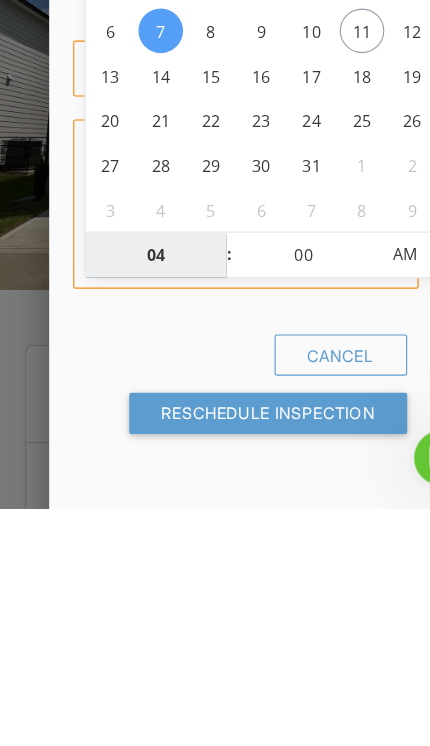 click on "AM" at bounding box center (354, 524) 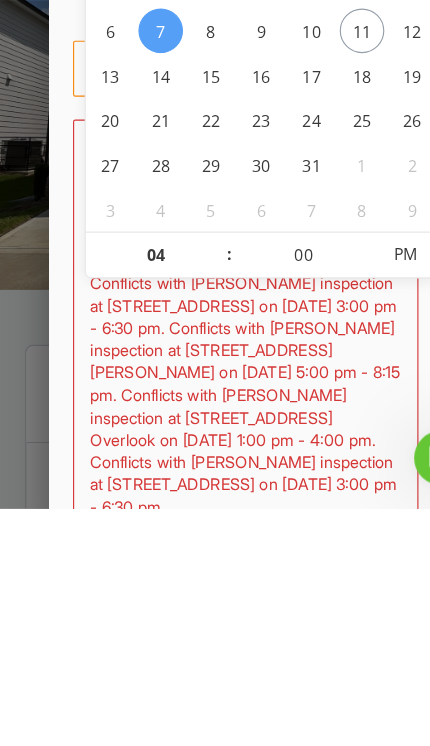 scroll, scrollTop: 379, scrollLeft: 0, axis: vertical 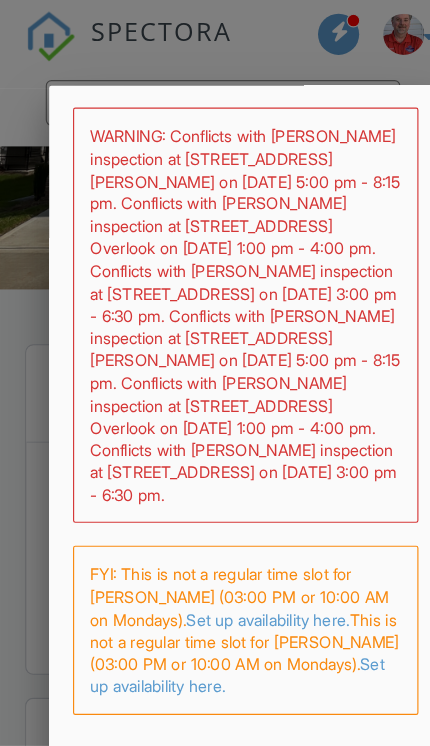 click on "Reschedule Inspection" at bounding box center (234, 734) 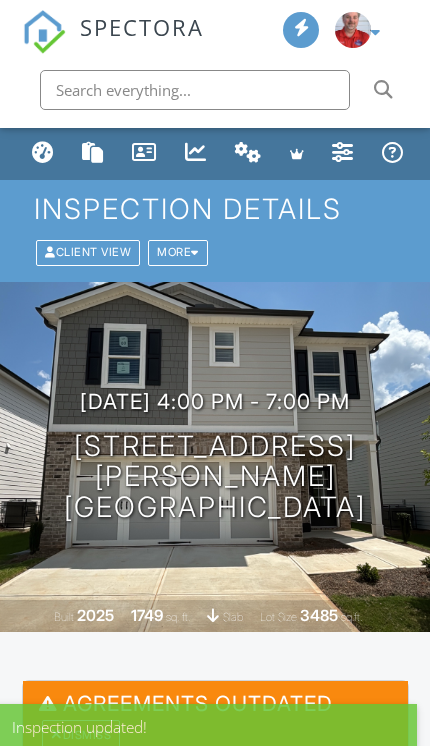 scroll, scrollTop: 0, scrollLeft: 0, axis: both 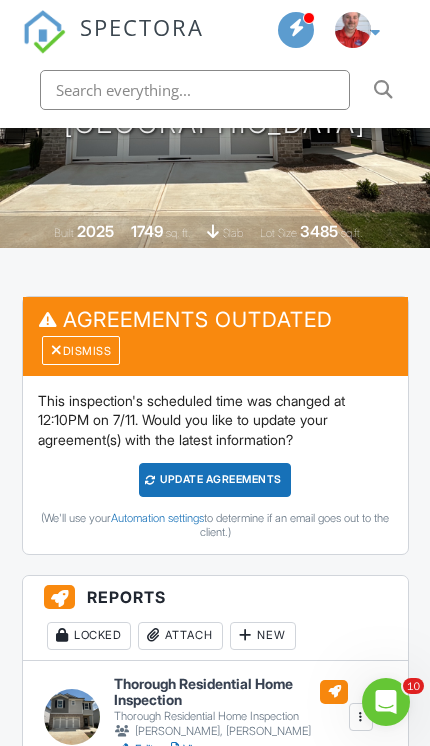 click on "Dismiss" at bounding box center (81, 350) 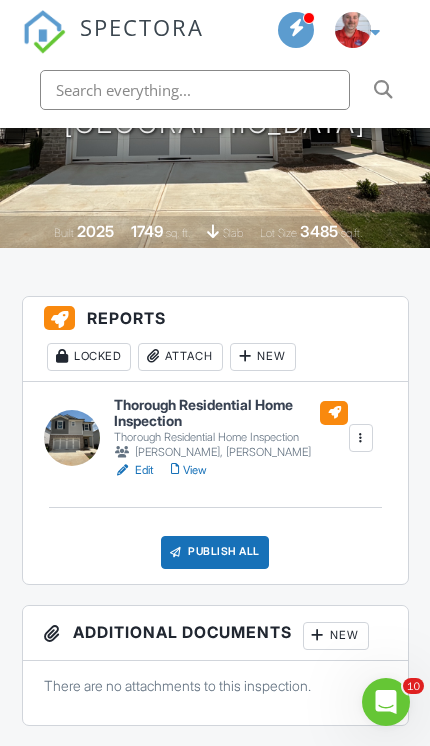 scroll, scrollTop: 0, scrollLeft: 0, axis: both 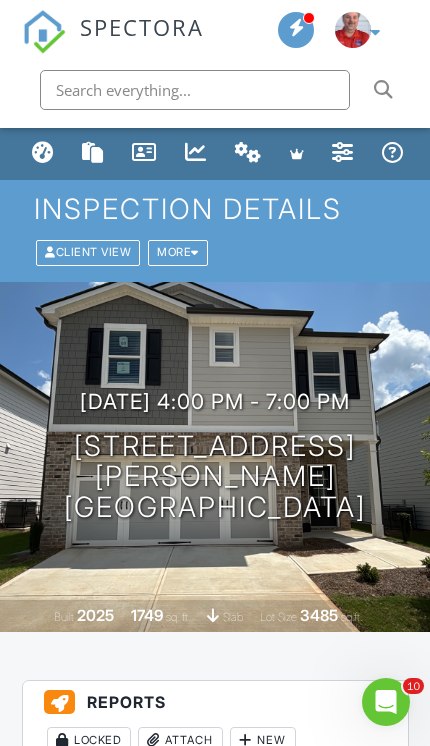 click at bounding box center (43, 152) 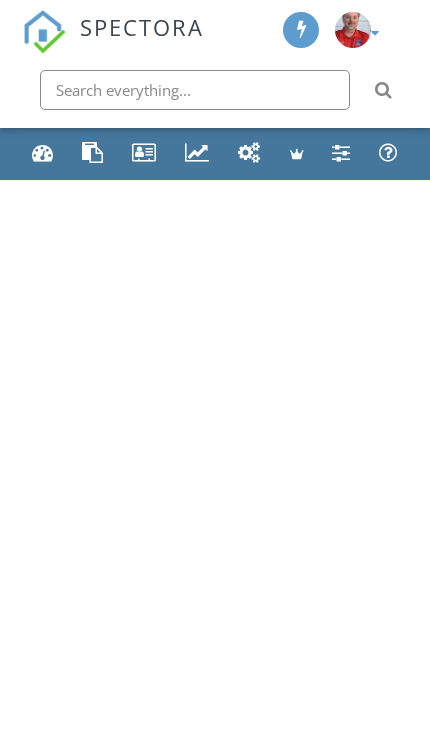 scroll, scrollTop: 0, scrollLeft: 0, axis: both 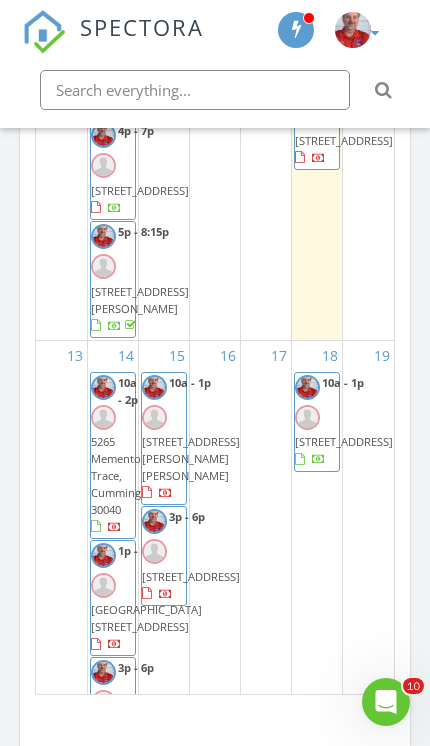 click on "7757 Halifax Wy Lot 189, Fairburn 30213" at bounding box center [344, 140] 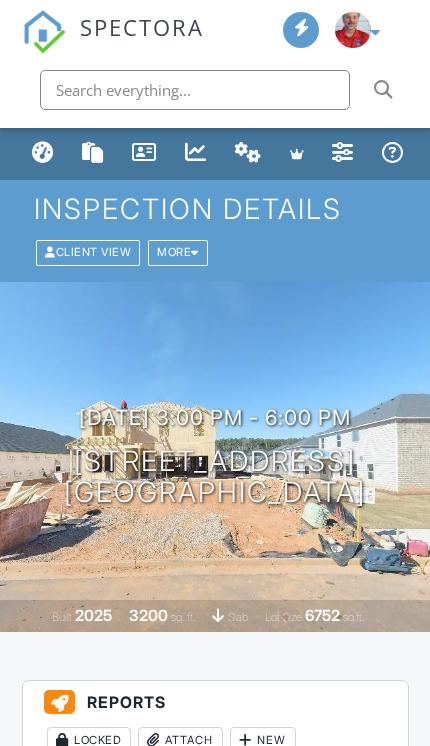 scroll, scrollTop: 0, scrollLeft: 0, axis: both 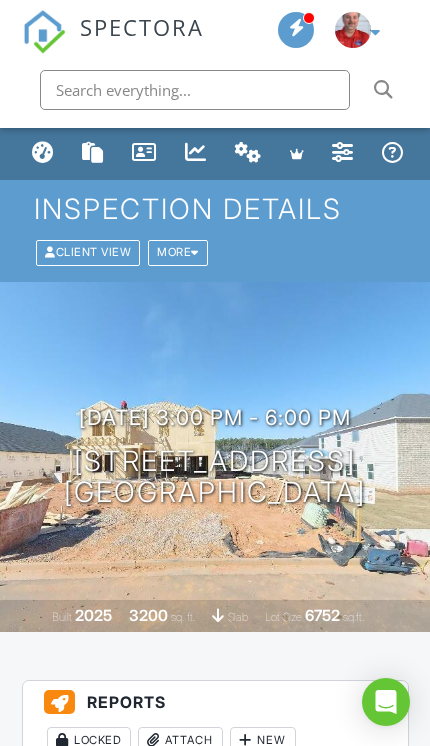 click on "More" at bounding box center (178, 252) 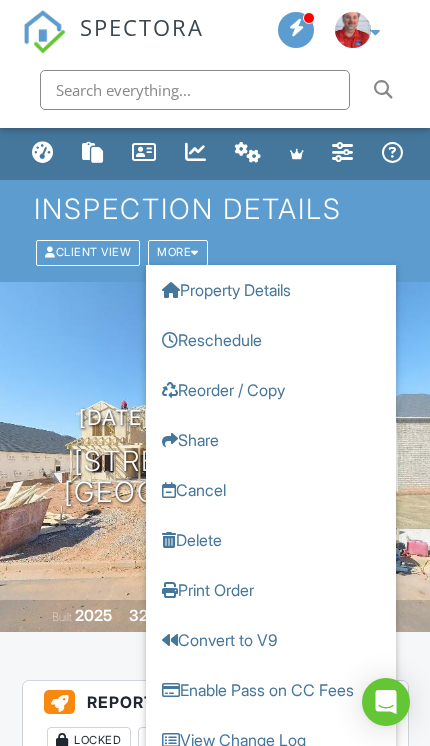 click on "Reschedule" at bounding box center [271, 340] 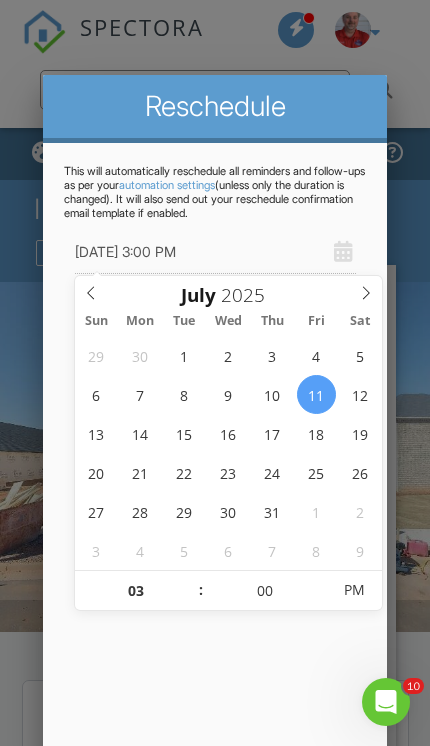 scroll, scrollTop: 0, scrollLeft: 0, axis: both 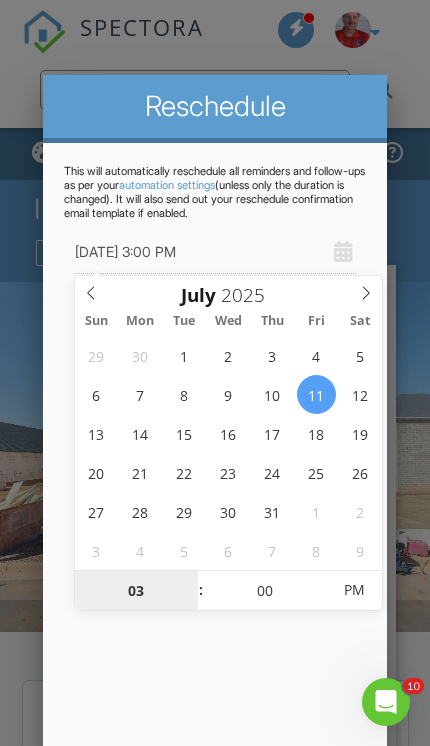 click on "03" at bounding box center [136, 591] 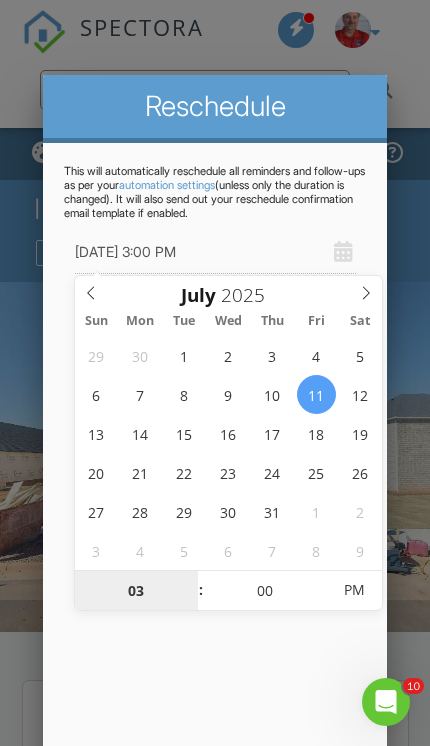 type on "04" 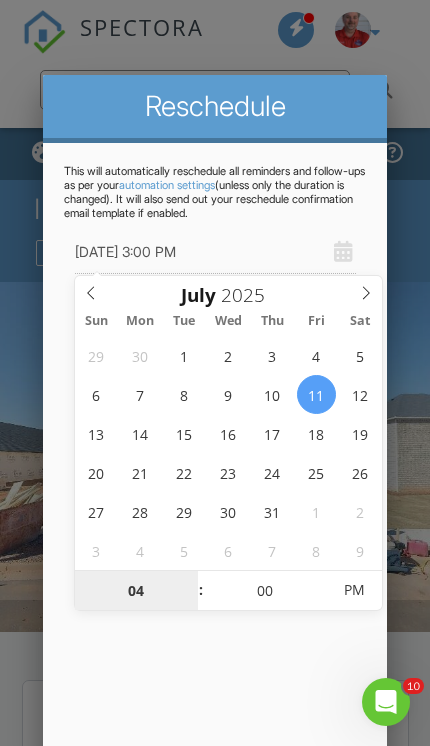 type on "[DATE] 4:00 PM" 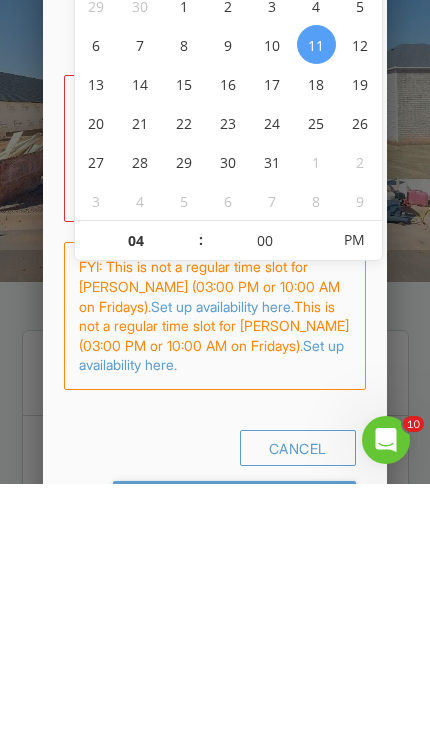 scroll, scrollTop: 350, scrollLeft: 0, axis: vertical 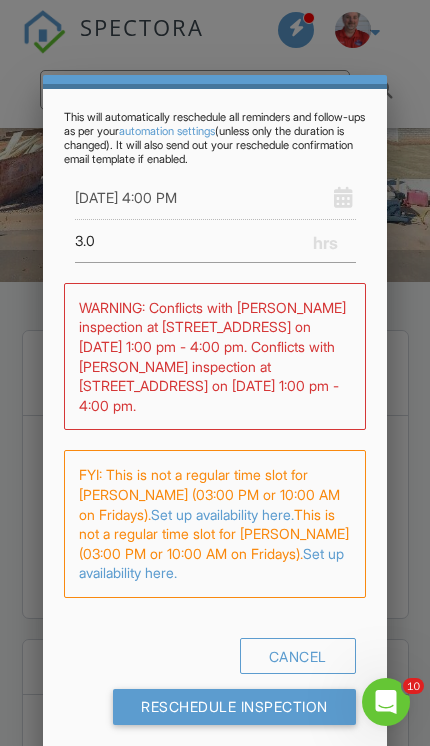 click on "Reschedule Inspection" at bounding box center (234, 707) 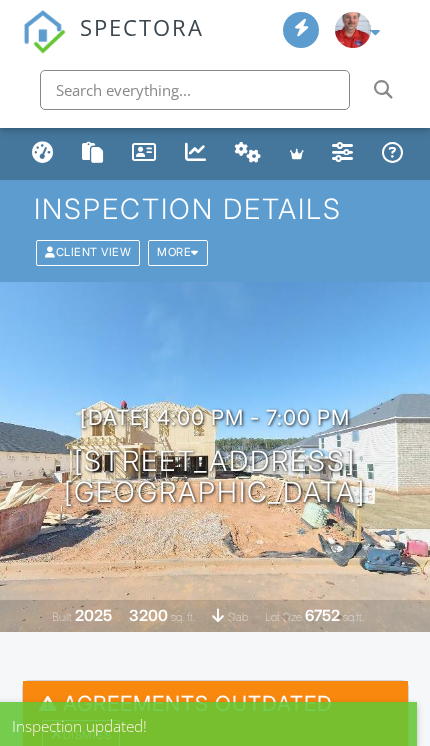 scroll, scrollTop: 0, scrollLeft: 0, axis: both 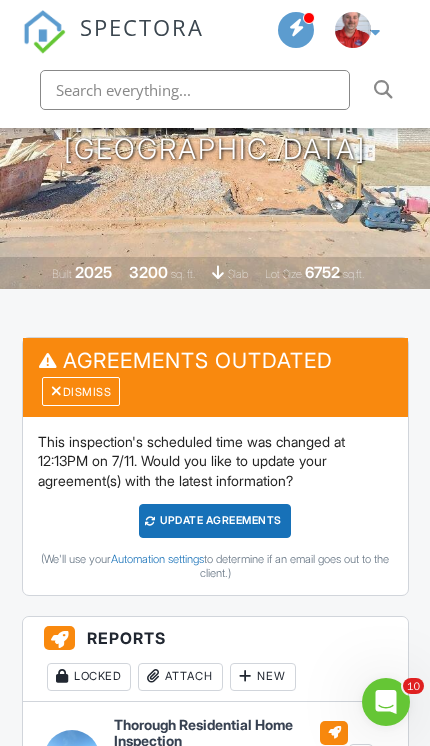 click on "Dismiss" at bounding box center (81, 391) 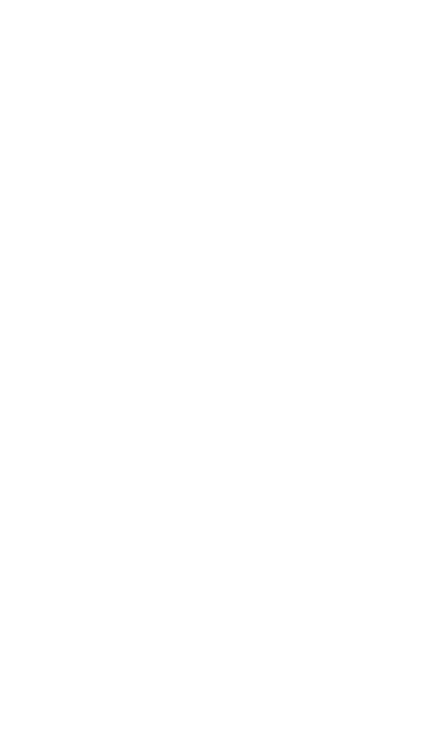 scroll, scrollTop: 0, scrollLeft: 0, axis: both 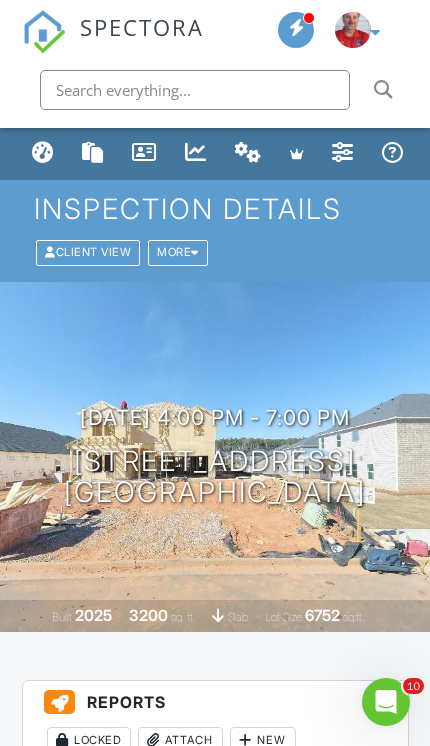 click on "Dashboard" at bounding box center [43, 154] 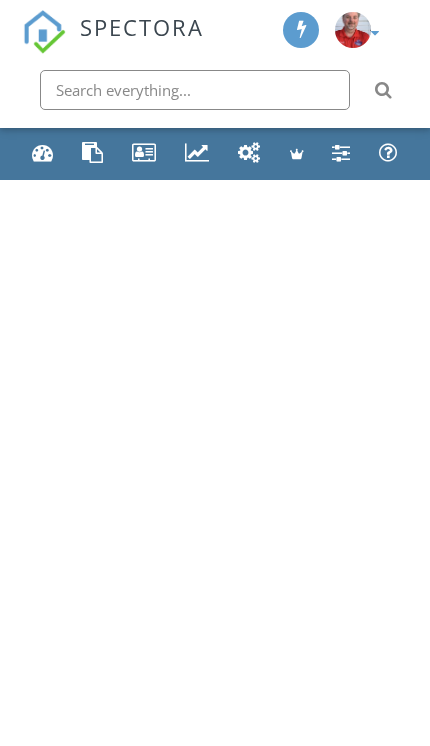 scroll, scrollTop: 0, scrollLeft: 0, axis: both 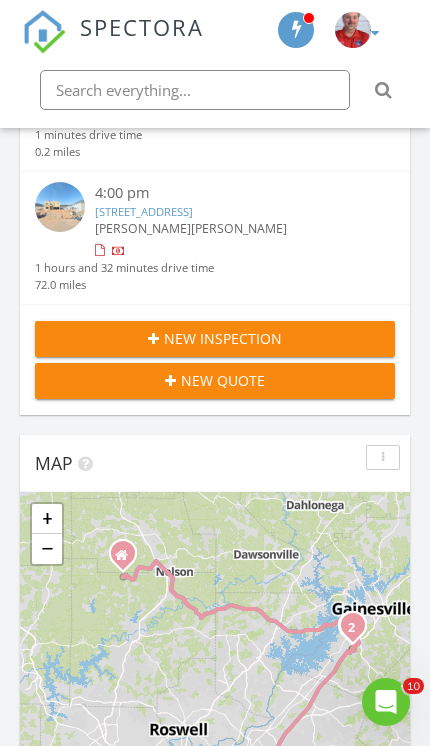 click at bounding box center [153, 339] 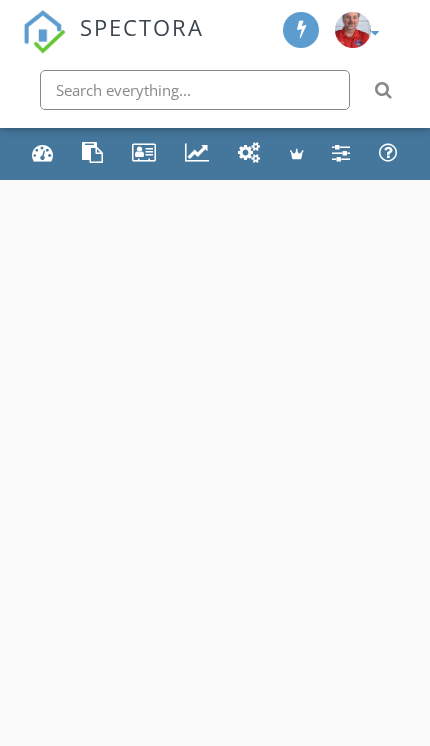 scroll, scrollTop: 0, scrollLeft: 0, axis: both 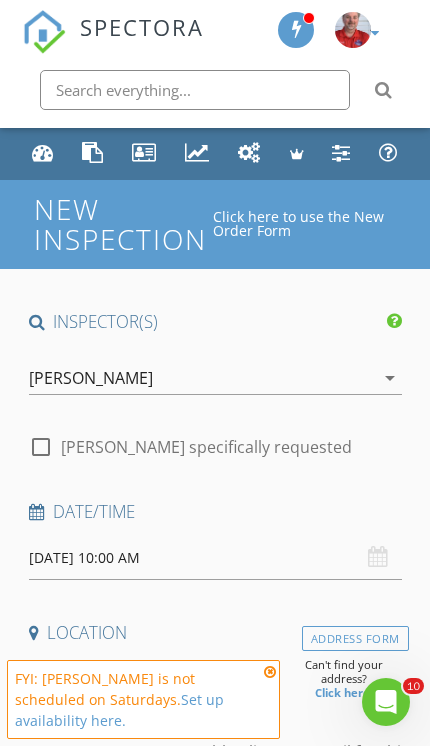 click on "07/12/2025 10:00 AM" at bounding box center [215, 558] 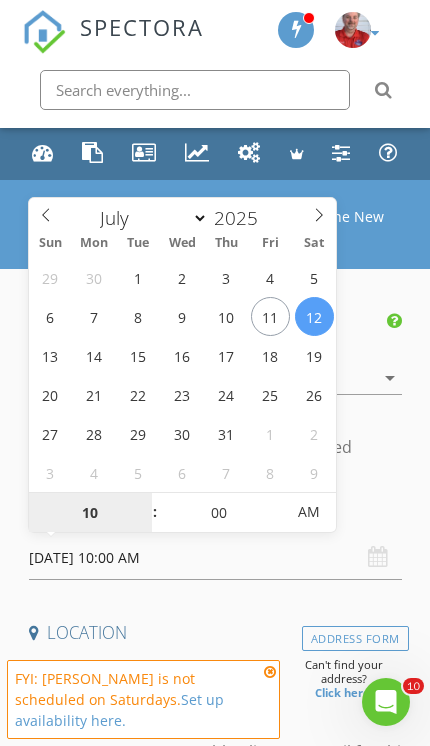 type on "07/11/2025 10:00 AM" 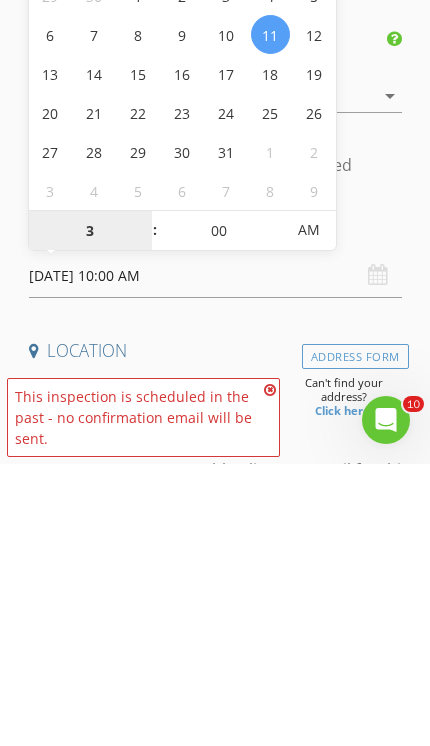 type on "03" 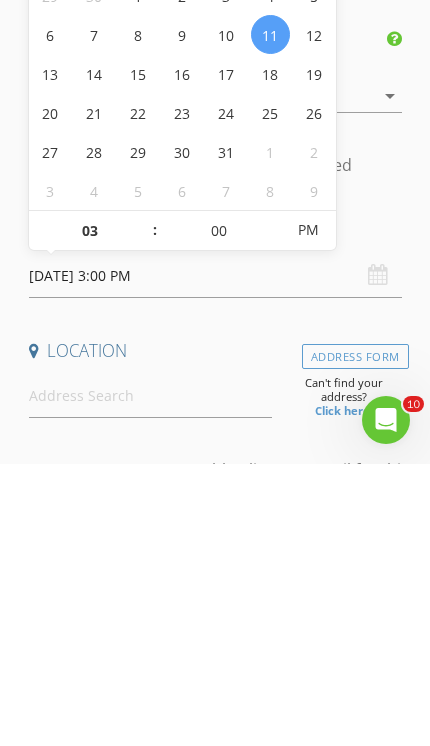 scroll, scrollTop: 282, scrollLeft: 0, axis: vertical 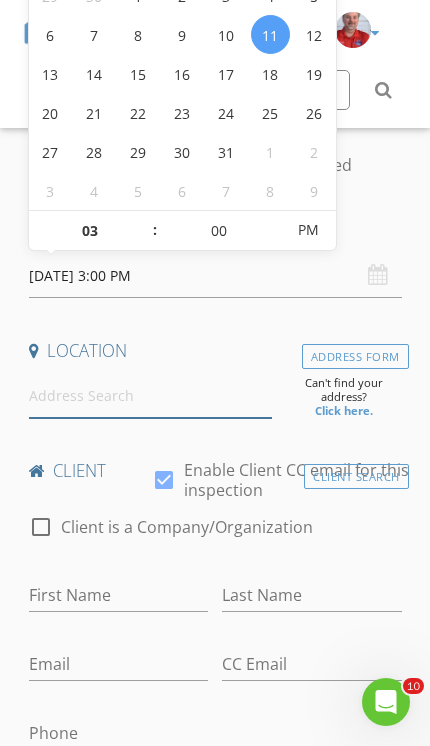 click at bounding box center (151, 396) 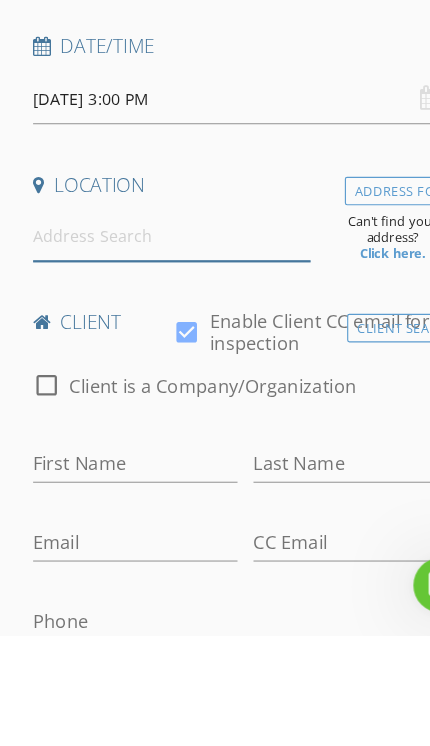 click at bounding box center [151, 396] 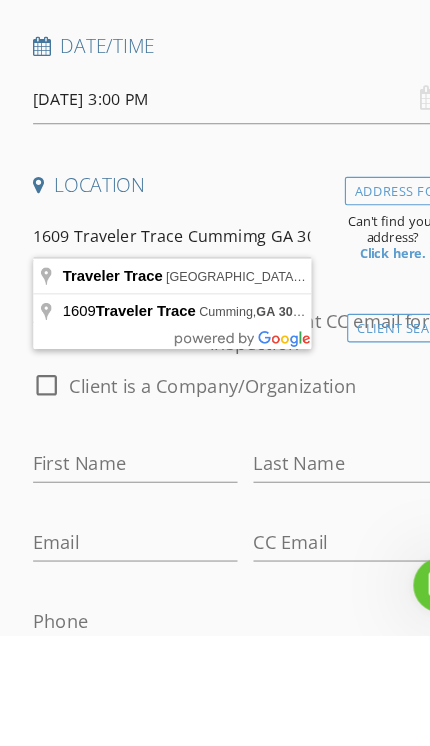 type on "1609 Traveler Trace, Cumming, GA 30040, USA" 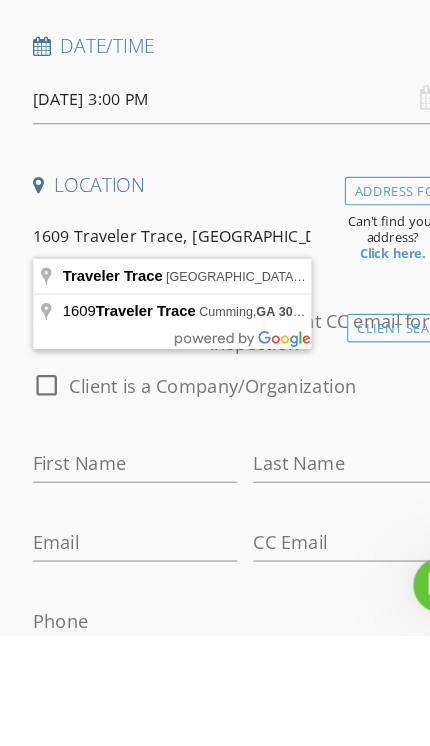 scroll, scrollTop: 471, scrollLeft: 0, axis: vertical 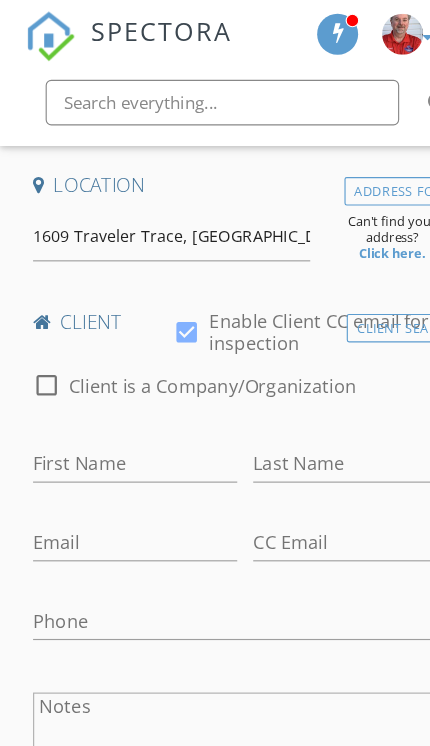 click on "Address Form" at bounding box center (355, 167) 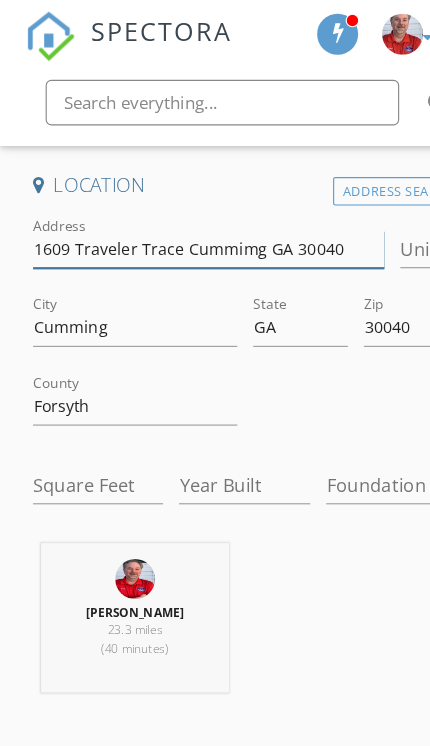 click on "1609 Traveler Trace Cummimg GA 30040" at bounding box center (183, 218) 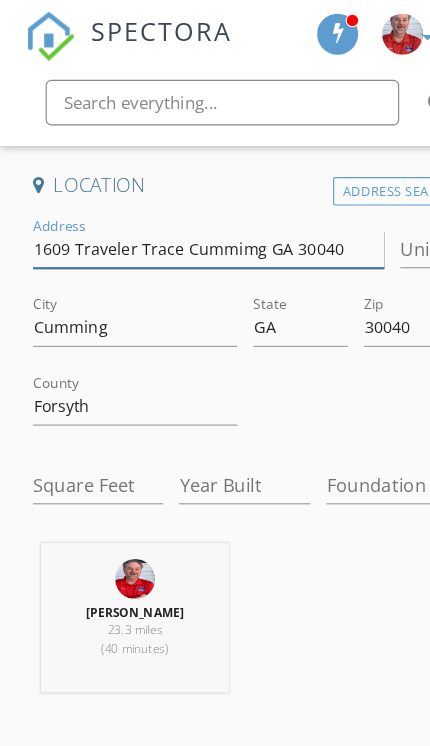 scroll, scrollTop: 471, scrollLeft: 0, axis: vertical 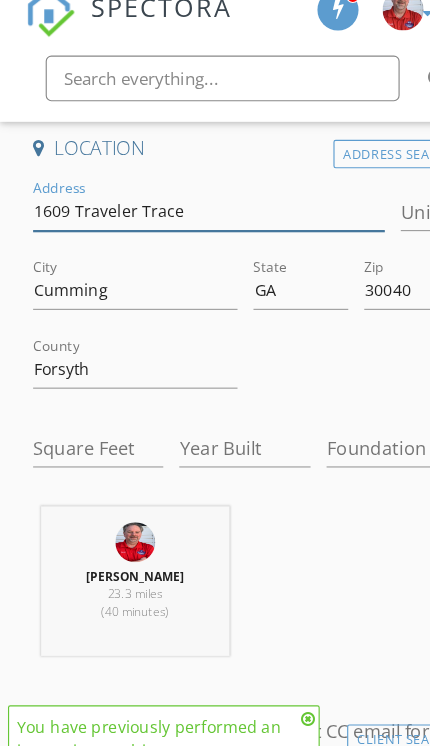 type on "1609 Traveler Trace" 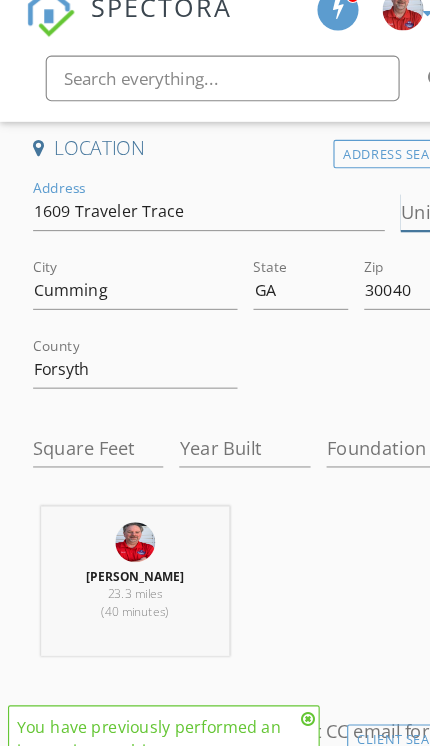 click on "Unit" at bounding box center [376, 207] 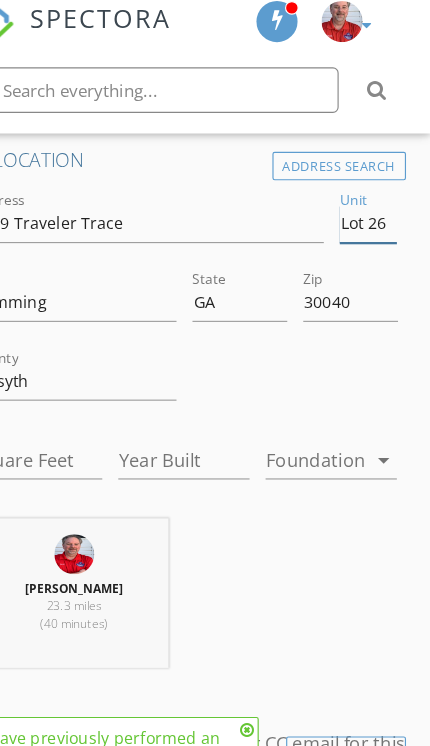 type on "Lot 26" 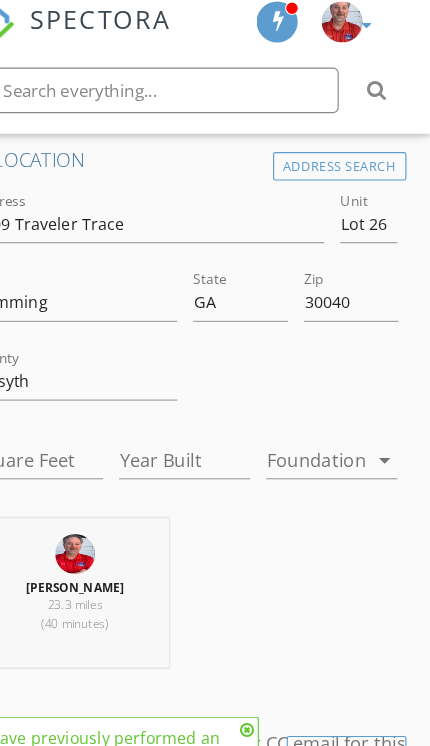 click on "arrow_drop_down" at bounding box center (389, 414) 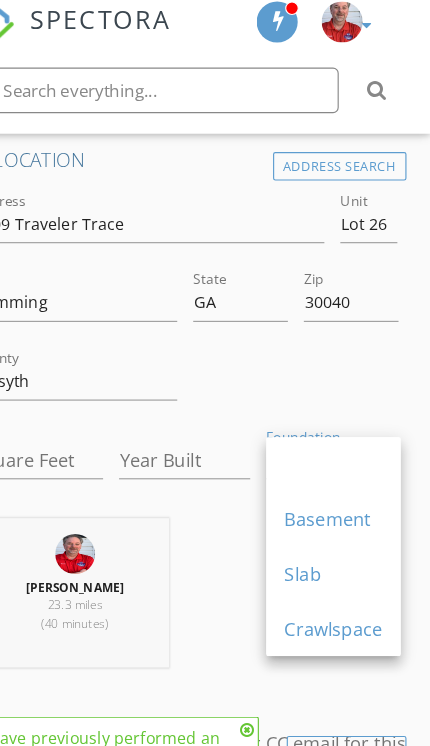 click on "Slab" at bounding box center (345, 514) 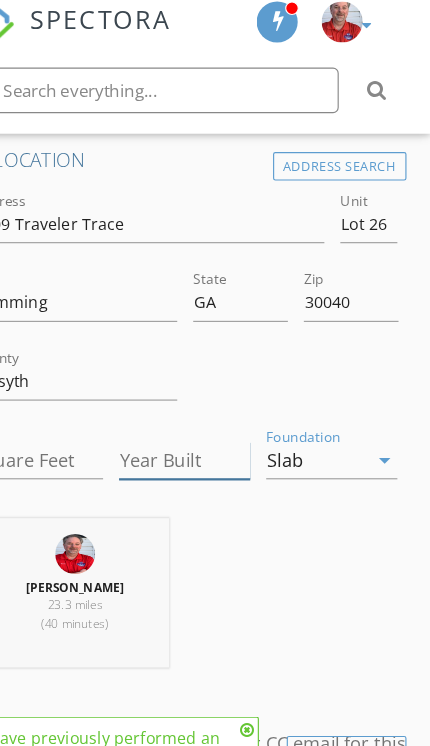 click on "Year Built" at bounding box center (214, 414) 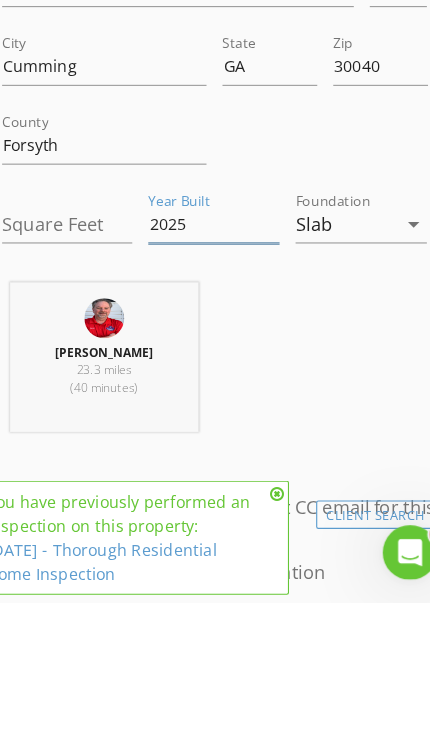 type on "2025" 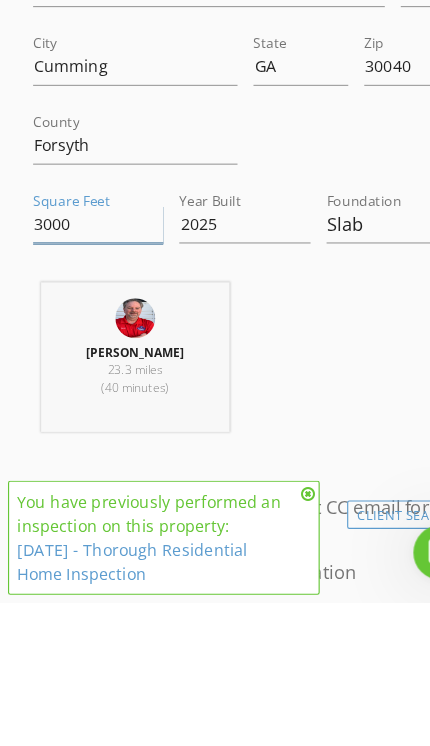 type on "3000" 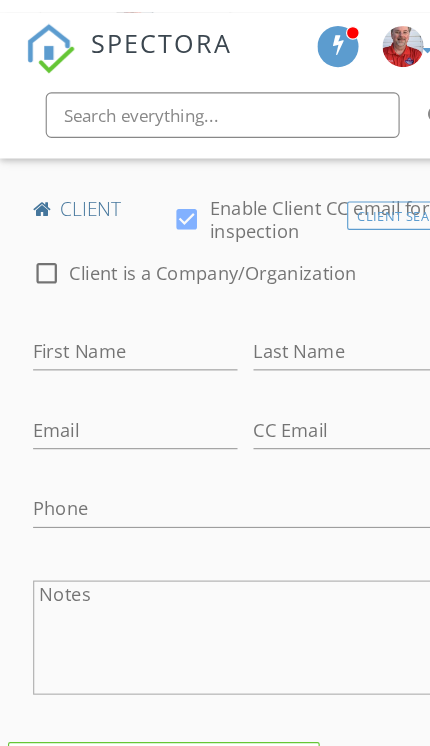 scroll, scrollTop: 1046, scrollLeft: 0, axis: vertical 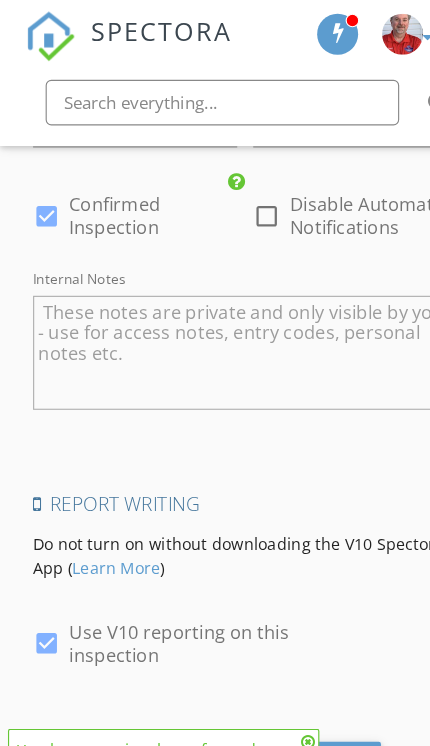 click at bounding box center (215, 309) 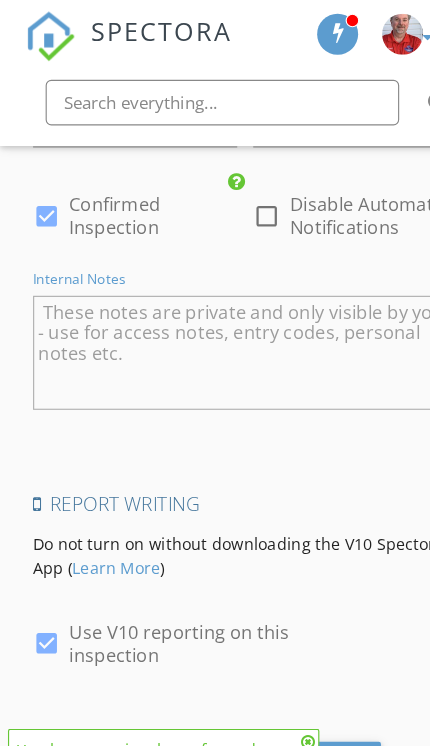 scroll, scrollTop: 3103, scrollLeft: 0, axis: vertical 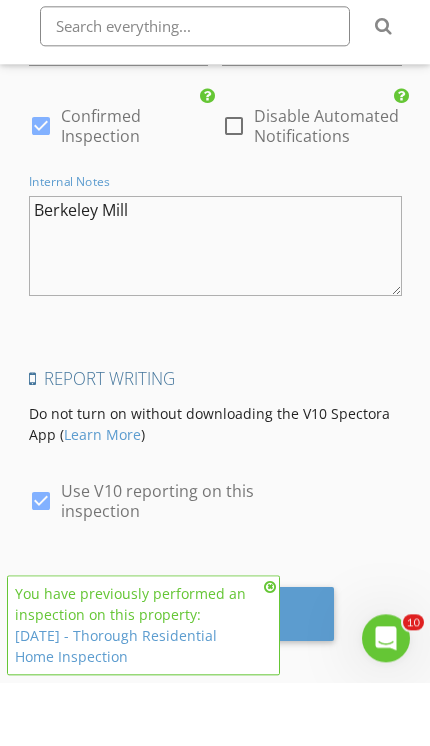 type on "Berkeley Mill" 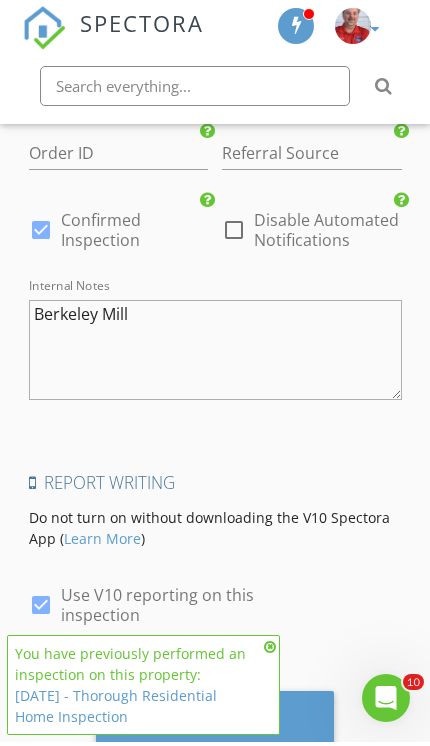 scroll, scrollTop: 3106, scrollLeft: 0, axis: vertical 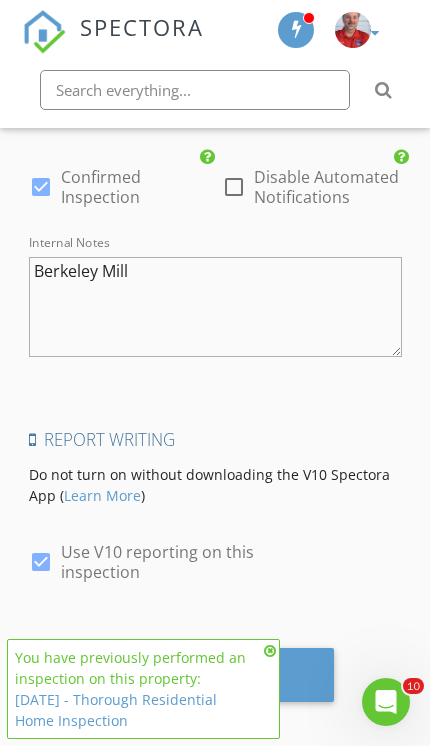click on "7/3/2025 - Thorough Residential Home Inspection" at bounding box center [116, 710] 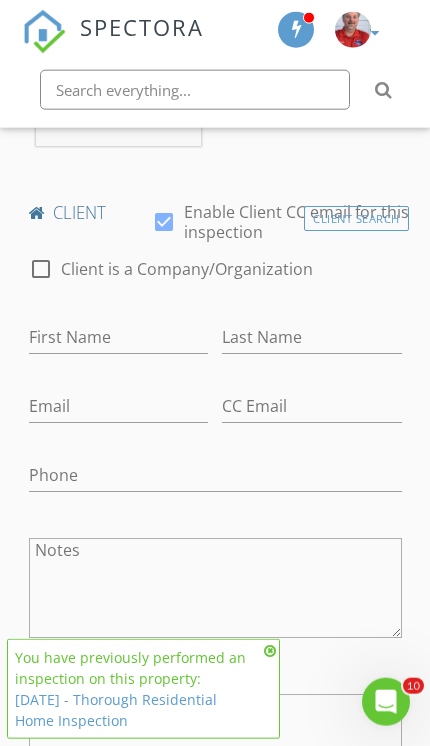 click on "Enable Client CC email for this inspection" at bounding box center (296, 222) 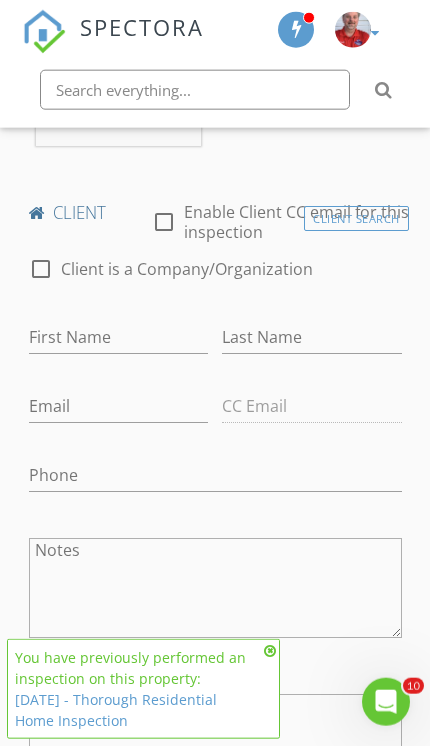 scroll, scrollTop: 933, scrollLeft: 0, axis: vertical 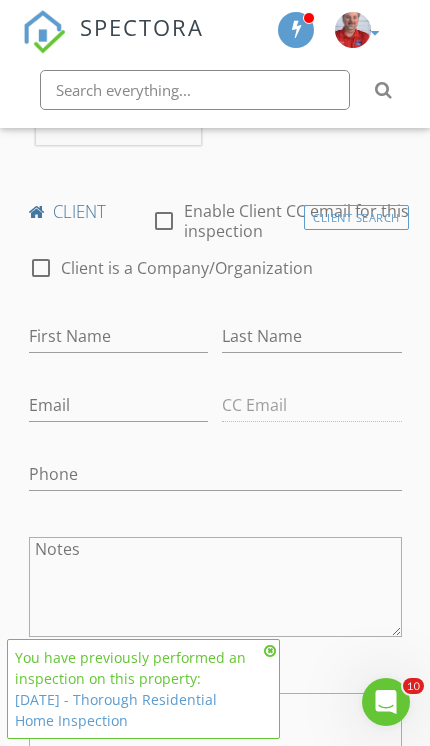 click on "Client Search" at bounding box center [356, 217] 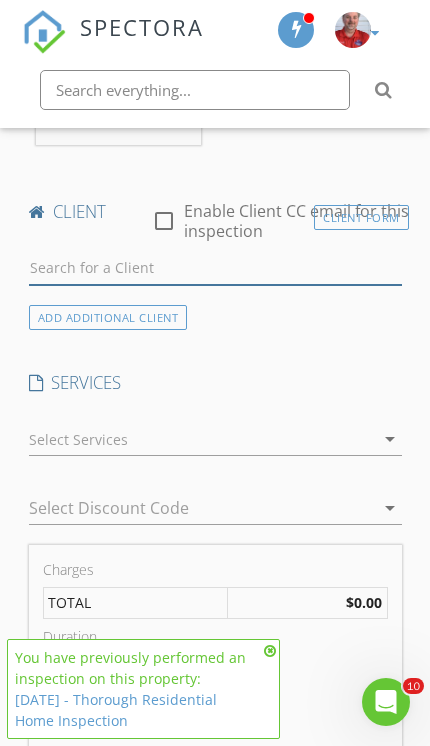 click at bounding box center (215, 268) 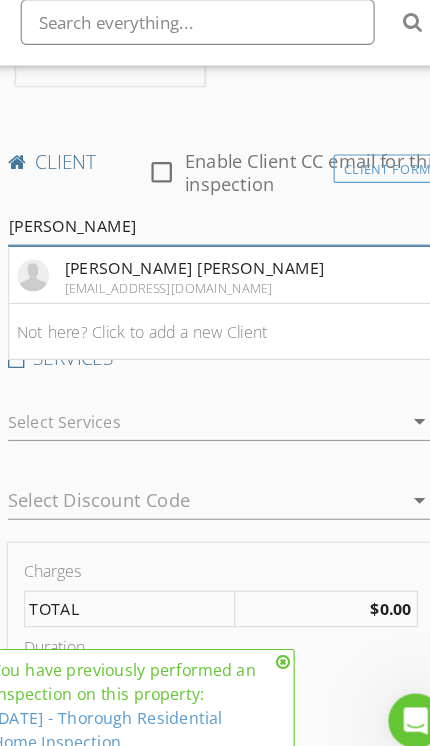 type on "Yash Kuma" 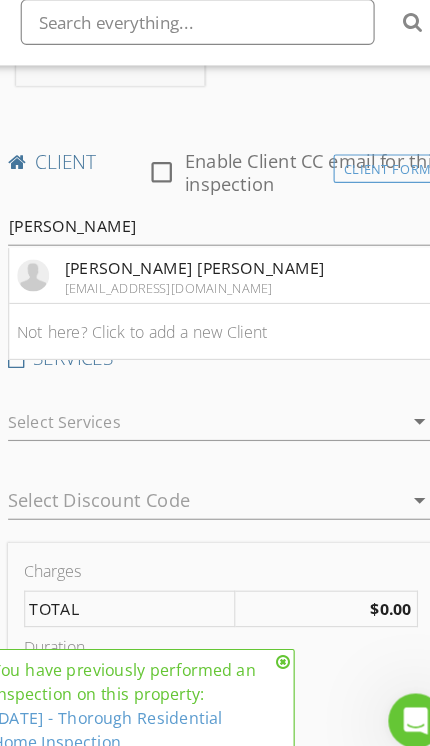 click on "[PERSON_NAME] [PERSON_NAME]" at bounding box center (193, 305) 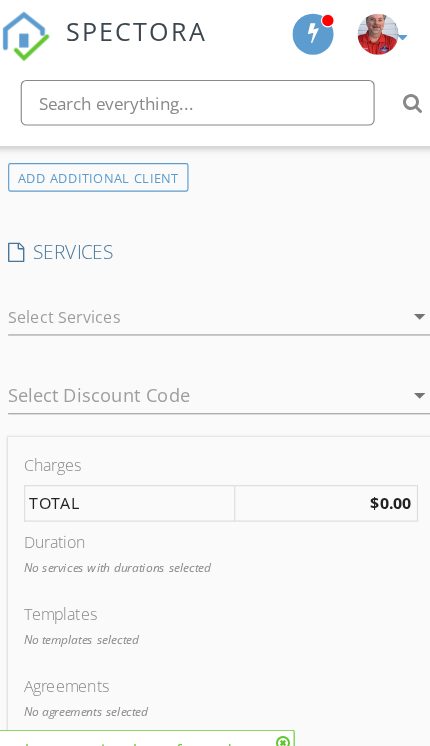 scroll, scrollTop: 1664, scrollLeft: 0, axis: vertical 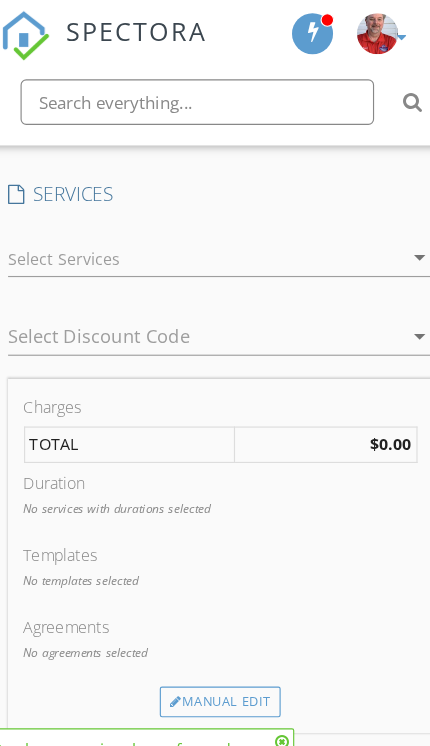 click on "arrow_drop_down" at bounding box center (388, 226) 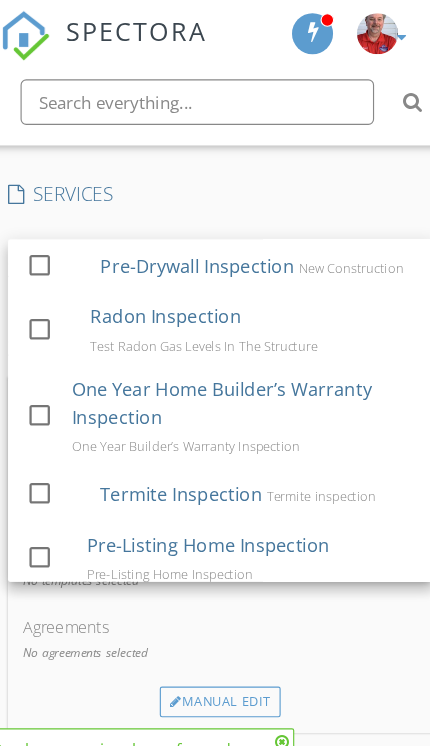 scroll, scrollTop: 1665, scrollLeft: 0, axis: vertical 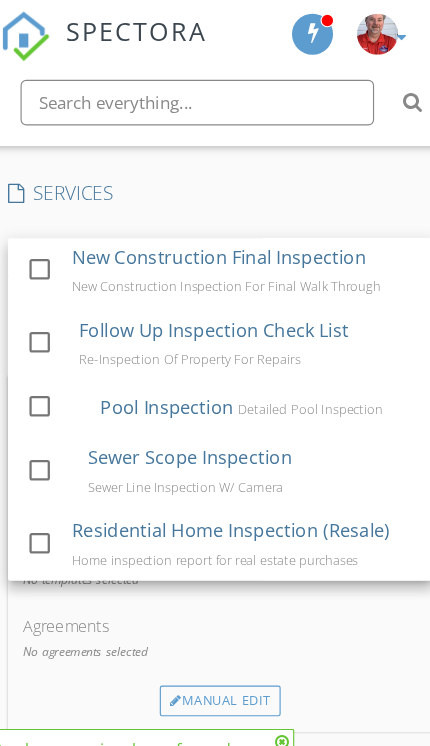 click on "Follow Up Inspection Check List" at bounding box center [209, 289] 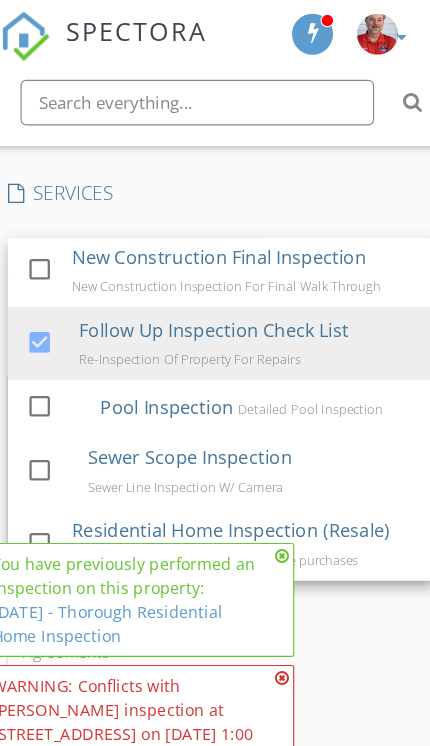 click on "Agreements" at bounding box center [215, 571] 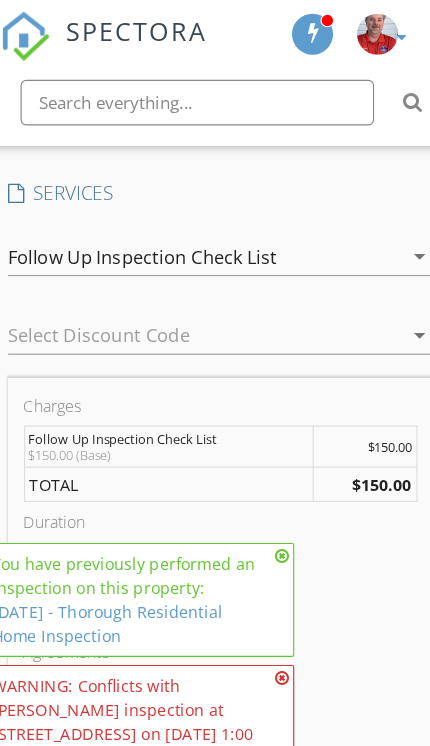 click at bounding box center [270, 488] 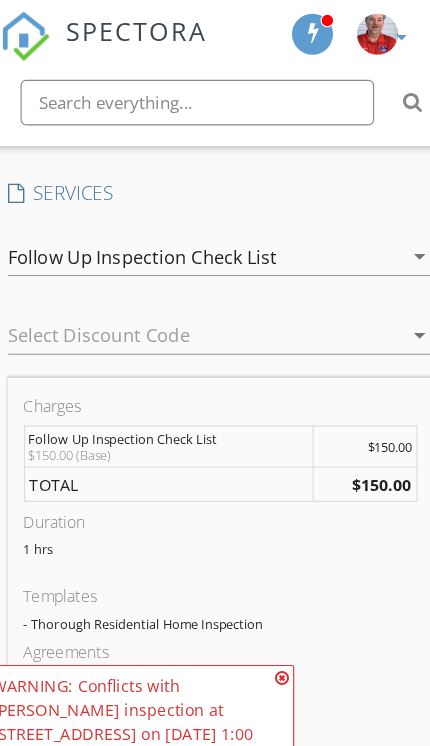 click at bounding box center (270, 595) 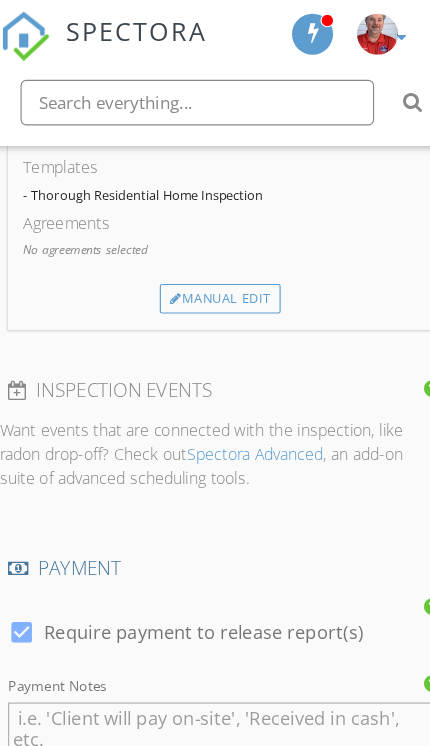 scroll, scrollTop: 2042, scrollLeft: 0, axis: vertical 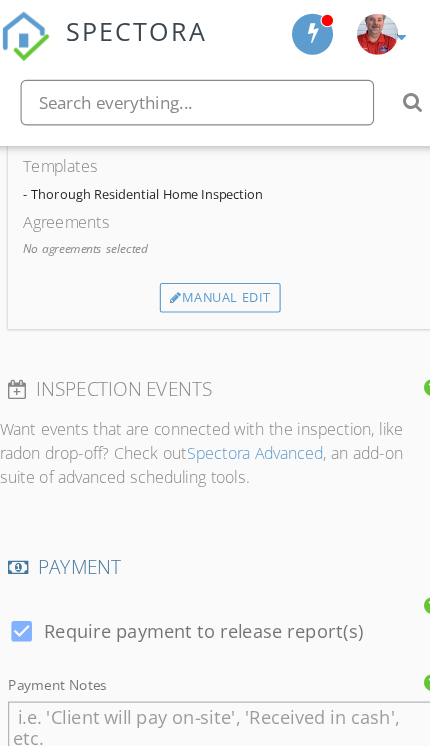 click on "Manual Edit" at bounding box center (215, 261) 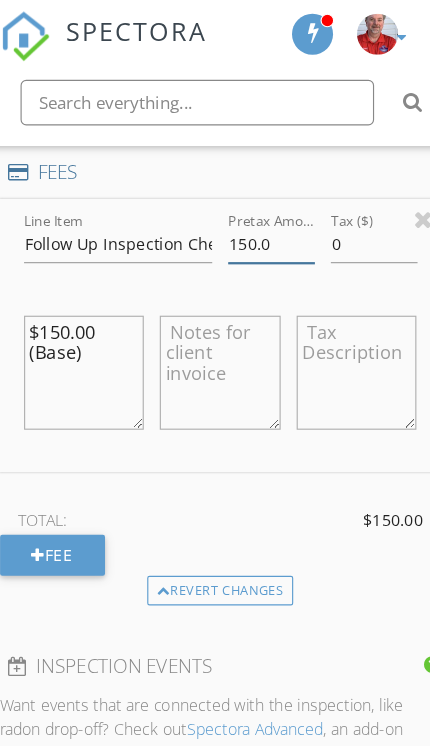 click on "150.0" at bounding box center [260, 214] 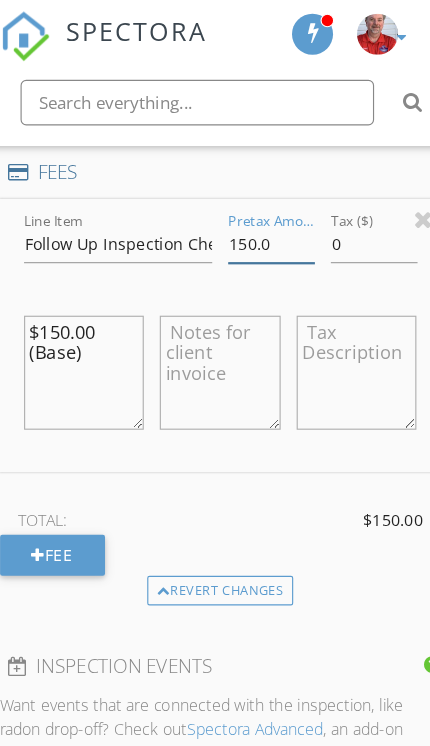 scroll, scrollTop: 1990, scrollLeft: 0, axis: vertical 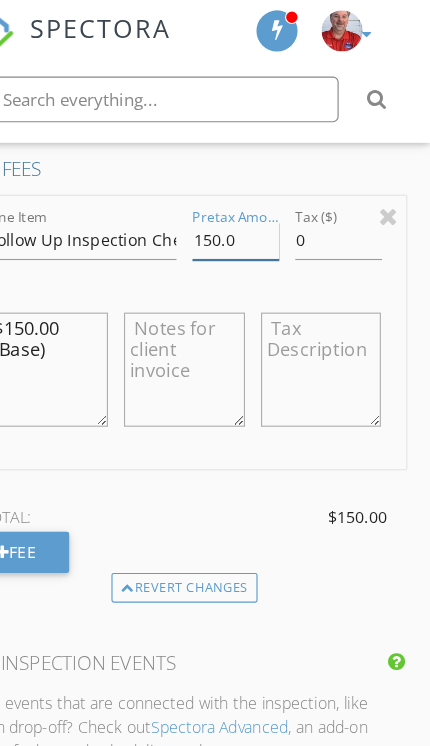 click on "150.0" at bounding box center [260, 214] 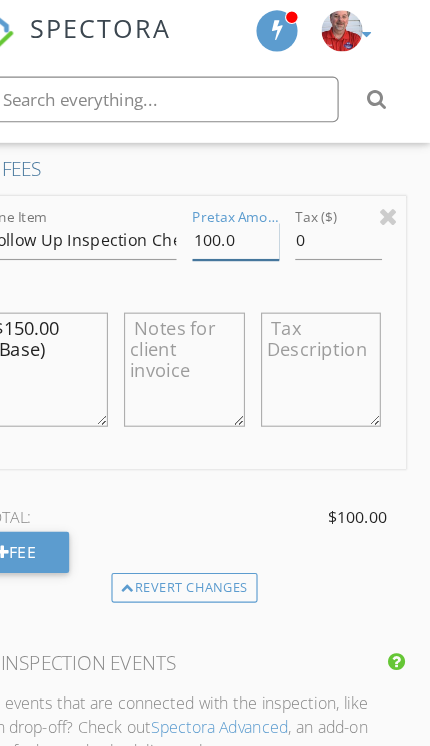 type on "100.0" 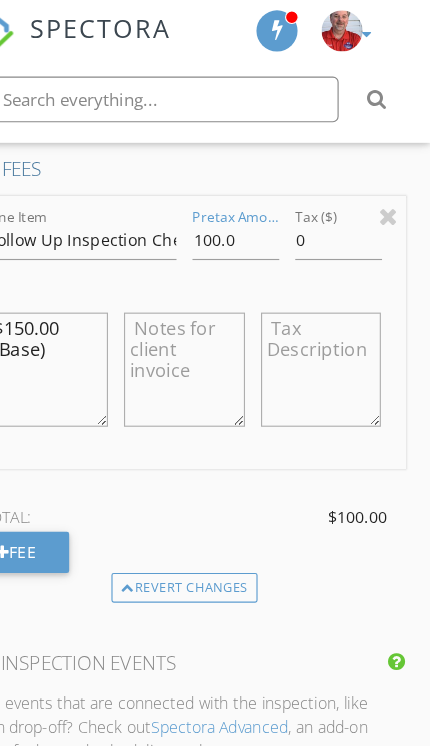 click on "$150.00 (Base)" at bounding box center (96, 327) 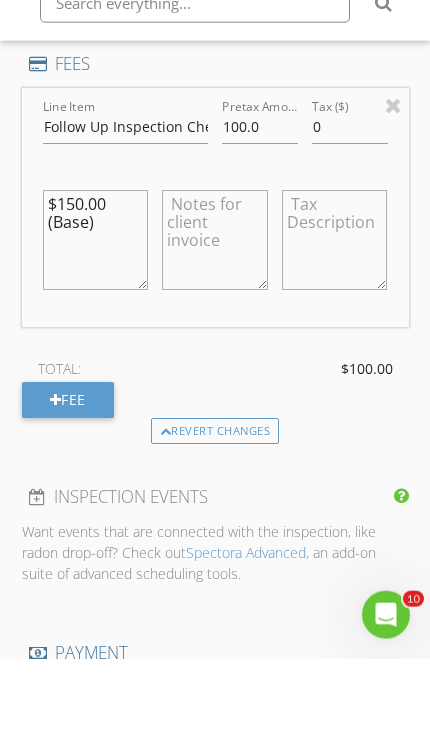 click on "$150.00 (Base)" at bounding box center (96, 327) 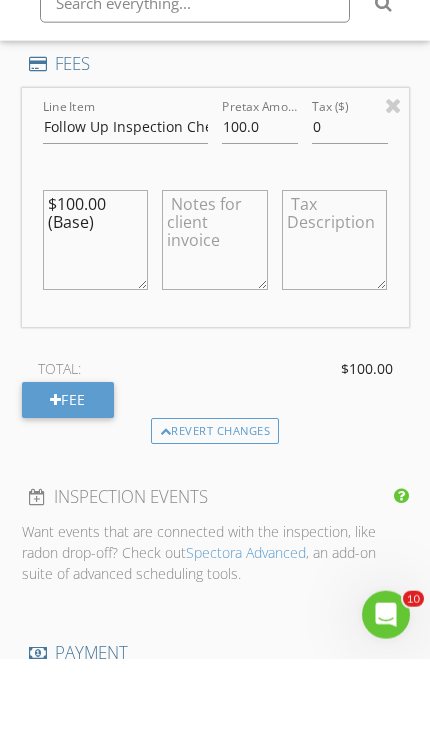 type on "$100.00 (Base)" 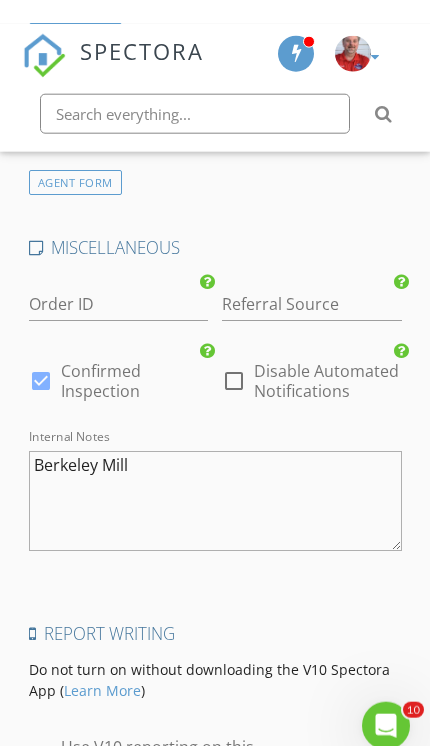 scroll, scrollTop: 3214, scrollLeft: 0, axis: vertical 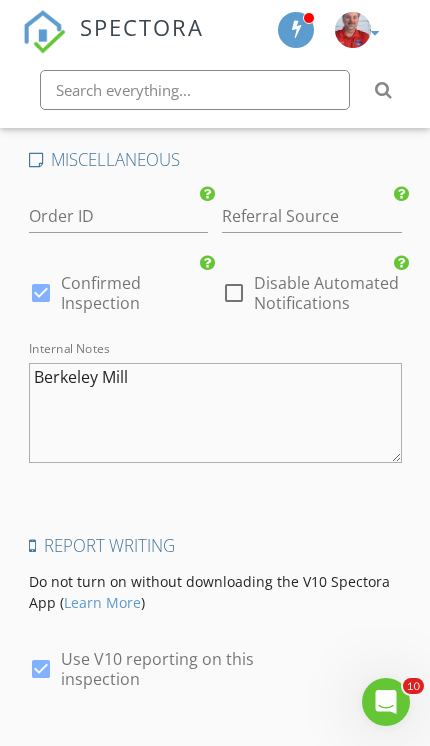 click on "Save Inspection" at bounding box center [215, 782] 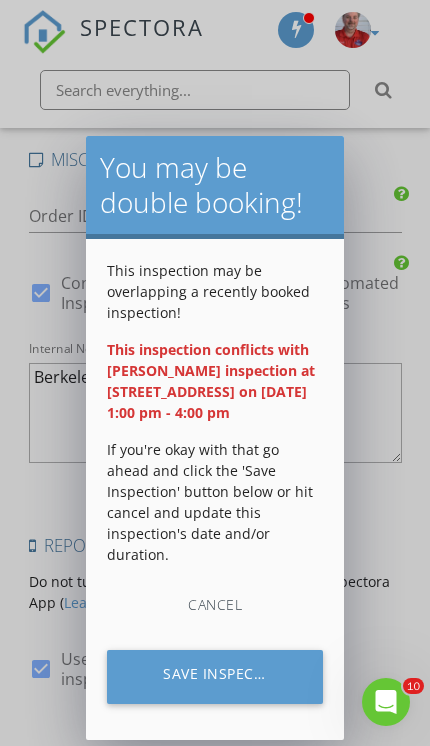 click on "Save Inspection" at bounding box center [215, 677] 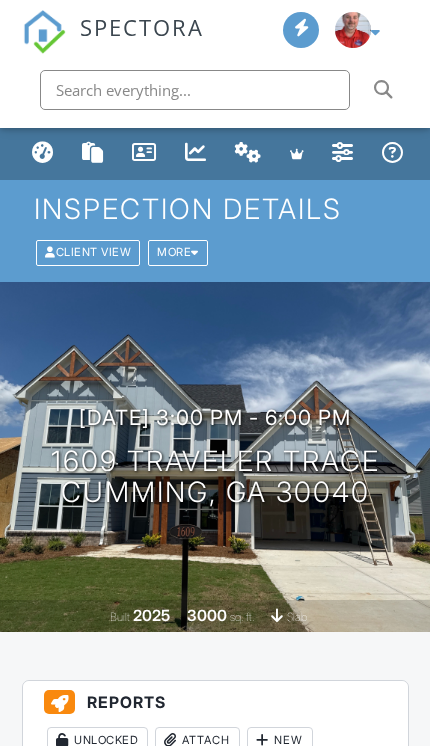 scroll, scrollTop: 0, scrollLeft: 0, axis: both 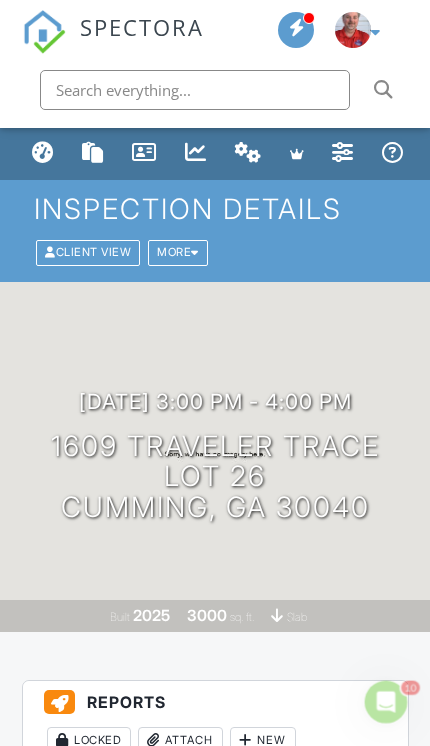 click at bounding box center (195, 90) 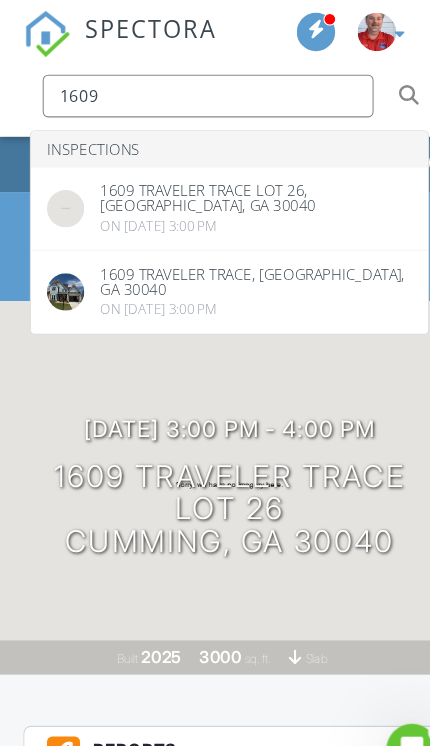 type on "1609" 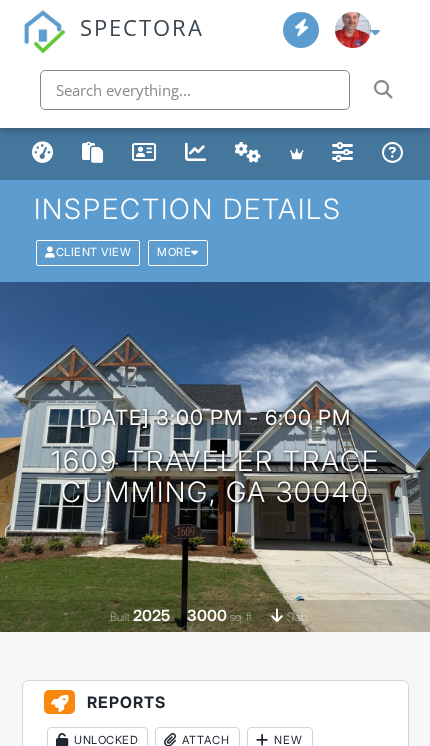scroll, scrollTop: 228, scrollLeft: 0, axis: vertical 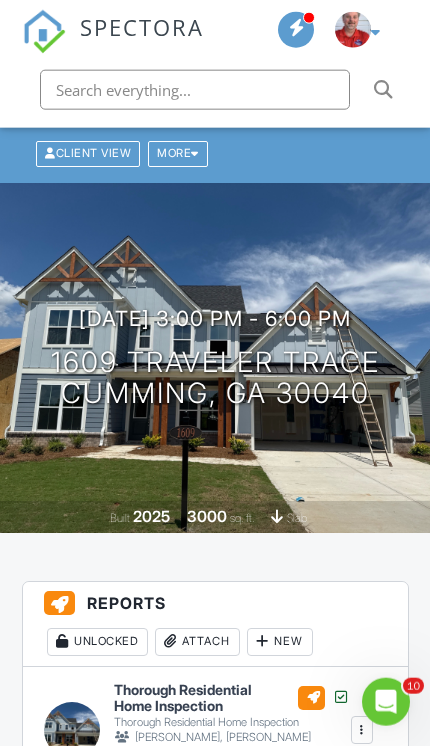 click on "View" at bounding box center (189, 769) 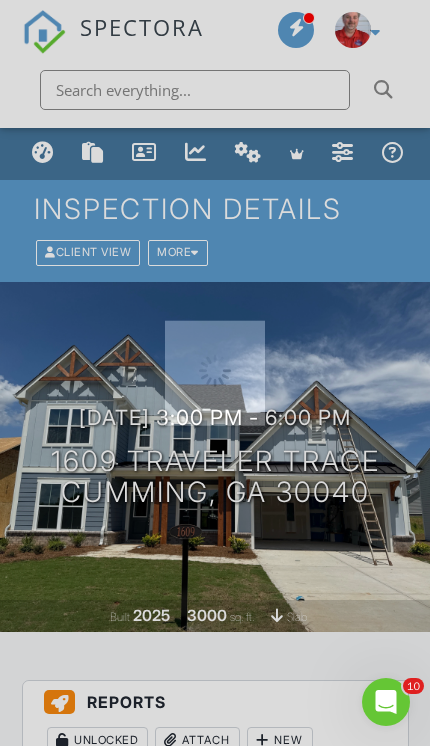 scroll, scrollTop: 125, scrollLeft: 0, axis: vertical 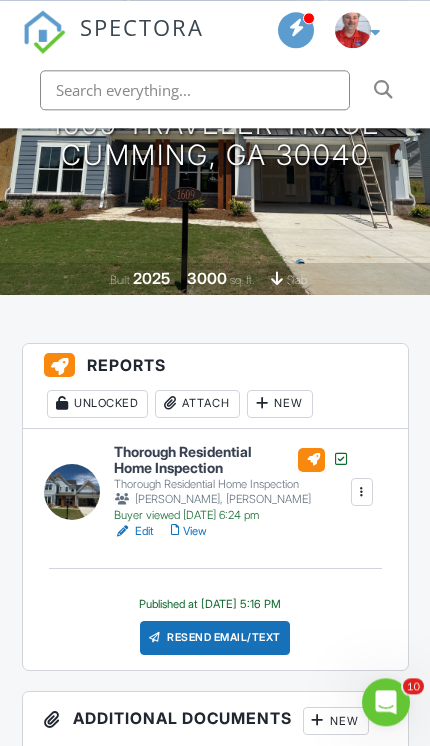 click at bounding box center (362, 492) 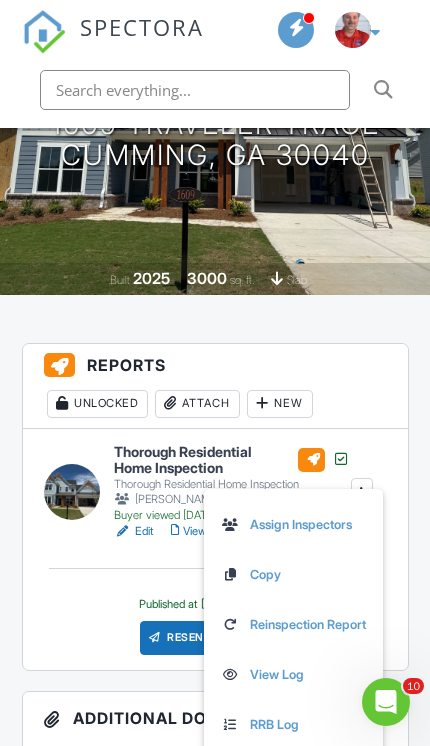 click on "Reinspection Report" at bounding box center [294, 625] 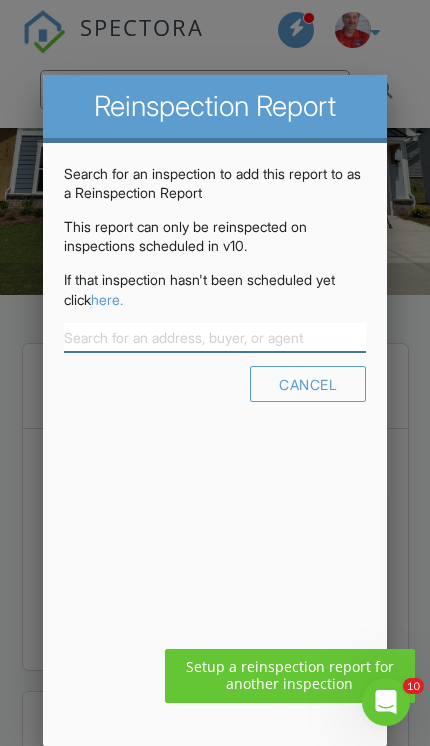 click at bounding box center [215, 337] 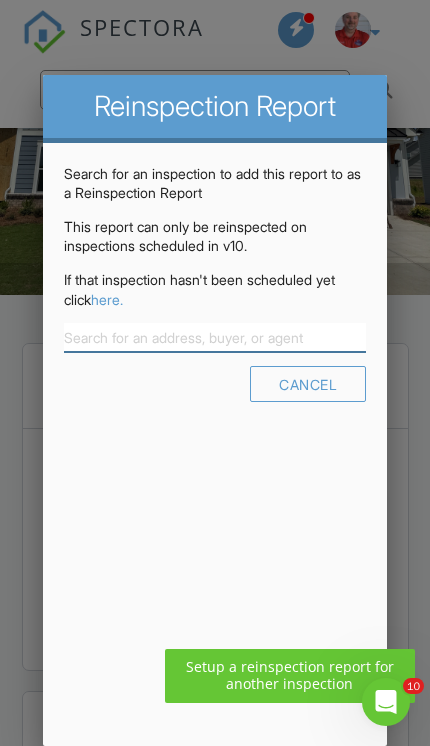scroll, scrollTop: 337, scrollLeft: 0, axis: vertical 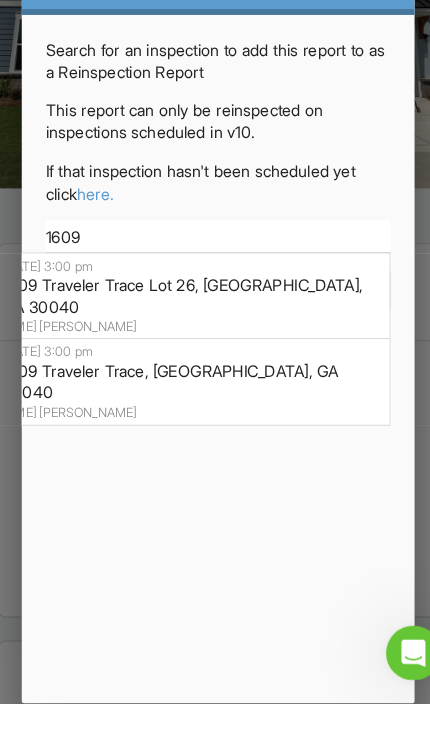 click on "[PERSON_NAME] [PERSON_NAME]" at bounding box center [166, 416] 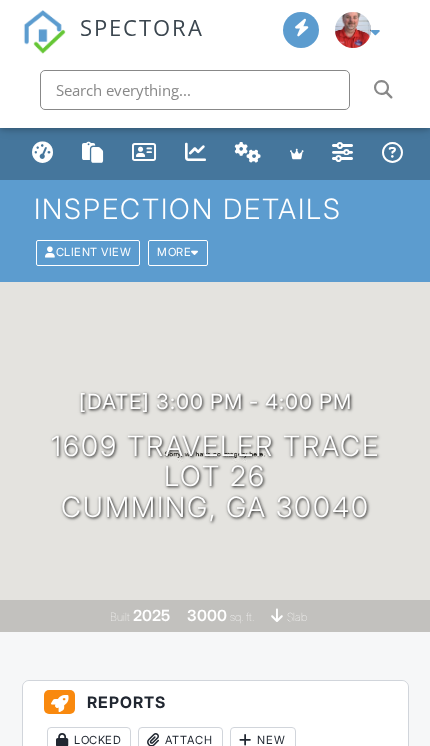 scroll, scrollTop: 0, scrollLeft: 0, axis: both 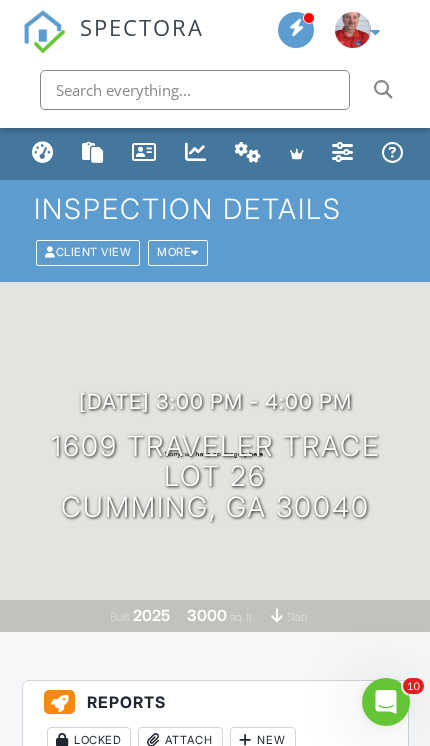 click at bounding box center (195, 90) 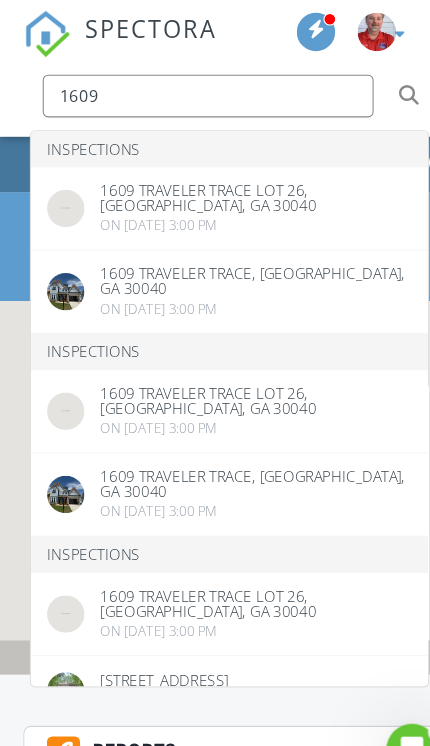 type on "1609" 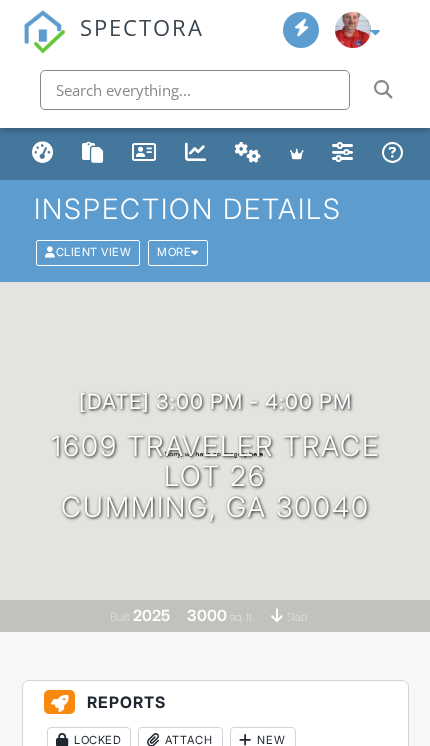 scroll, scrollTop: 1240, scrollLeft: 0, axis: vertical 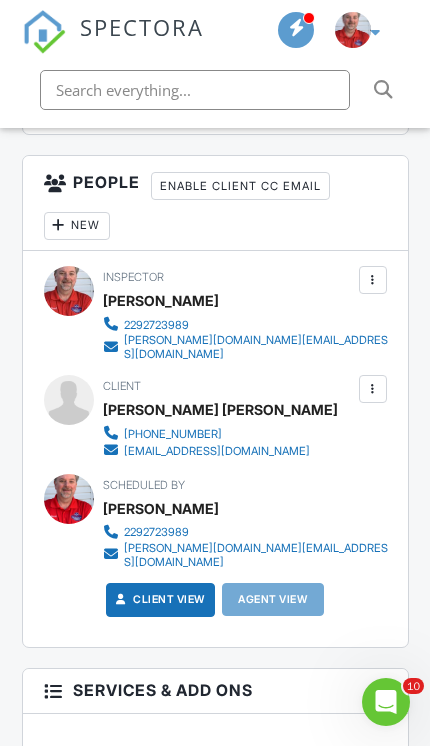 click at bounding box center [59, 226] 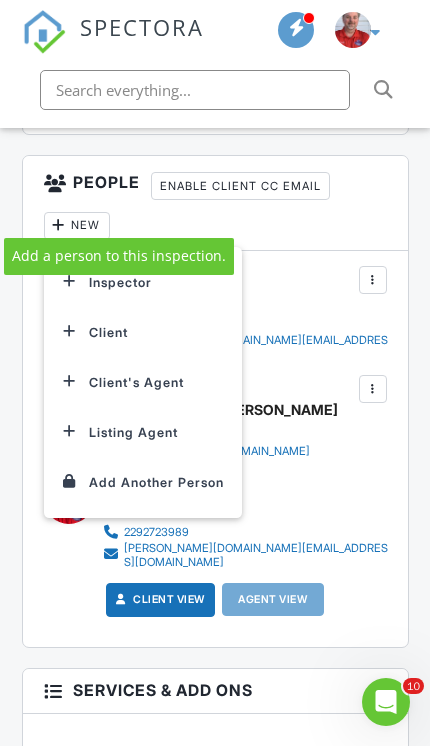 click on "Listing Agent" at bounding box center (142, 432) 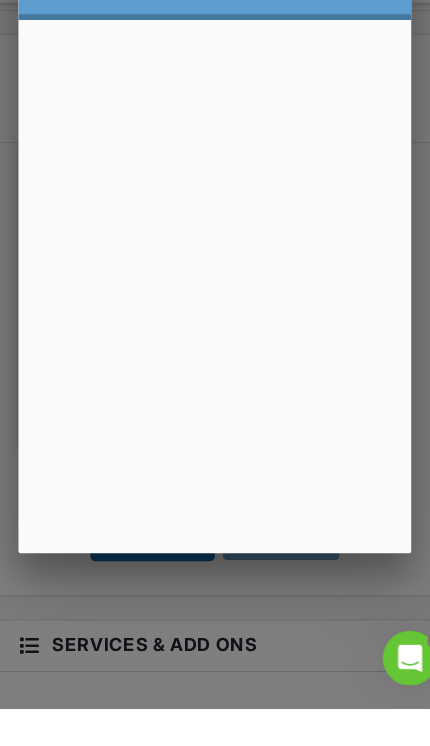 scroll, scrollTop: 2419, scrollLeft: 0, axis: vertical 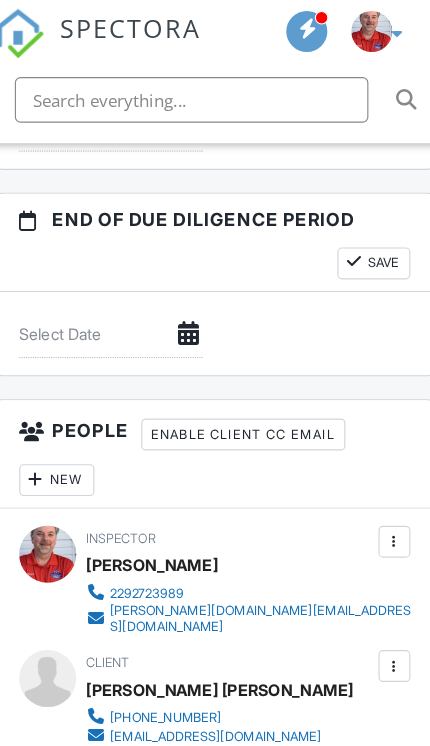 click at bounding box center [59, 423] 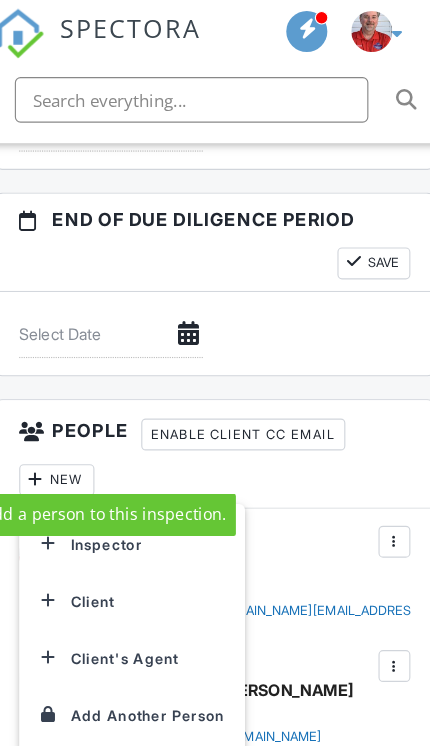 click on "Inspector" at bounding box center (142, 479) 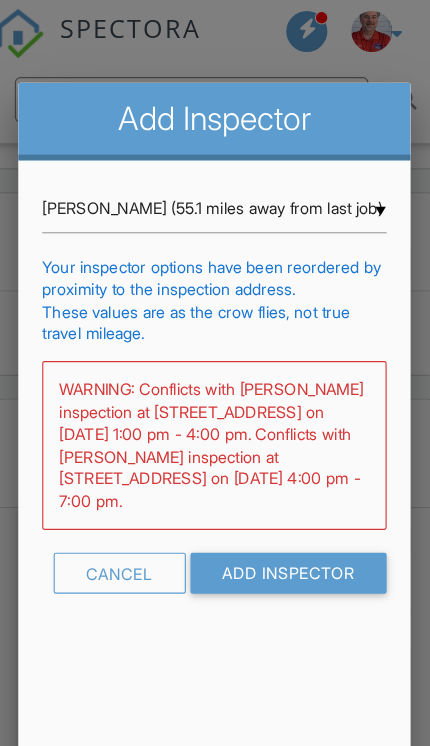 click on "Add Inspector" at bounding box center [280, 505] 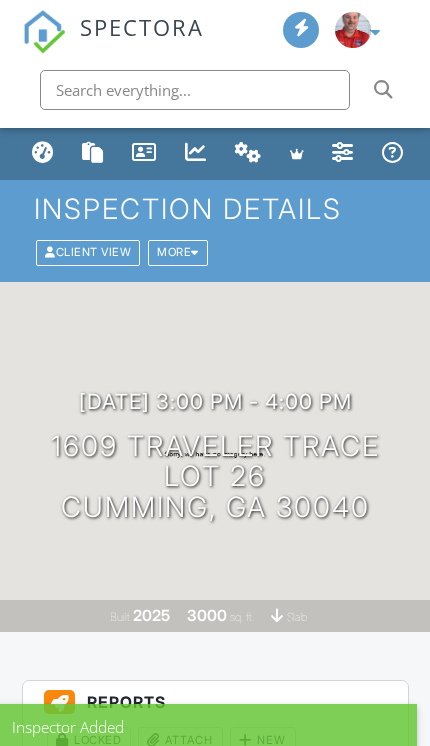 scroll, scrollTop: 113, scrollLeft: 0, axis: vertical 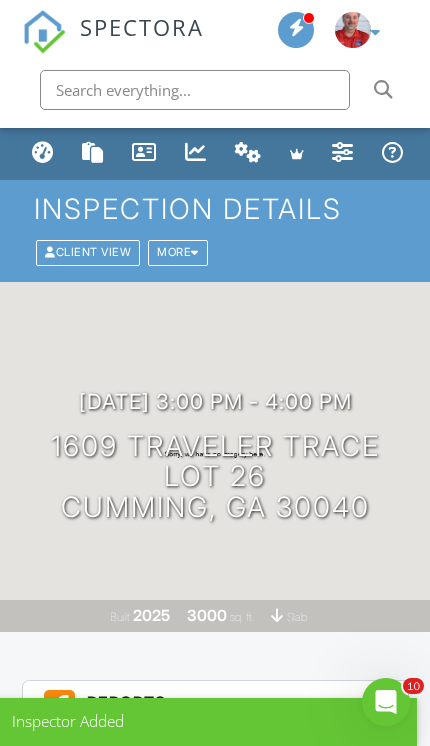 click at bounding box center (43, 152) 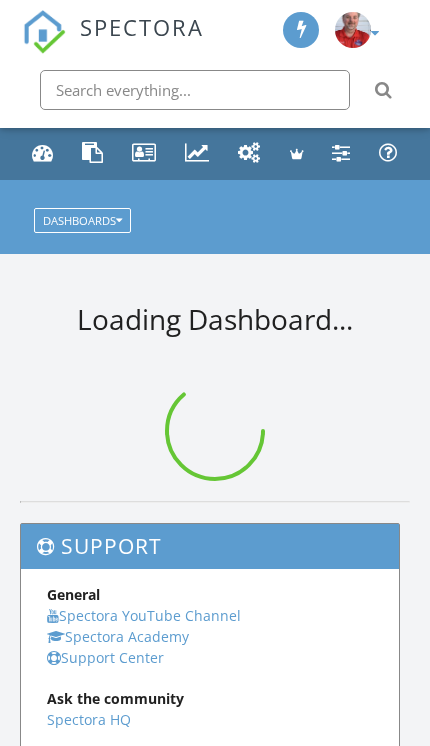 scroll, scrollTop: 0, scrollLeft: 0, axis: both 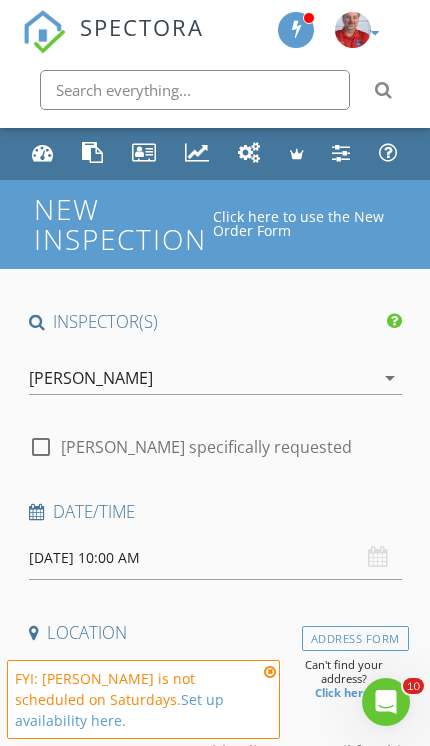 click at bounding box center (43, 152) 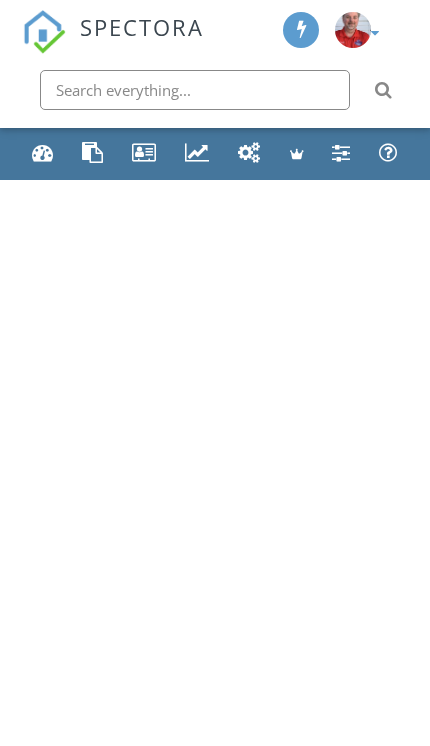 scroll, scrollTop: 0, scrollLeft: 0, axis: both 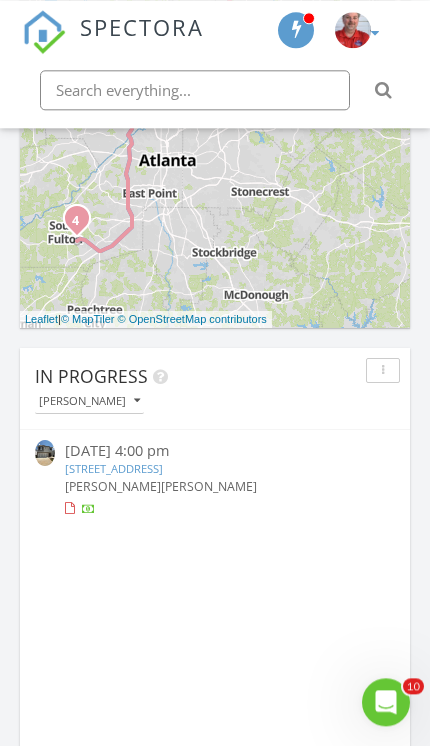 click on "[STREET_ADDRESS]" at bounding box center (114, 468) 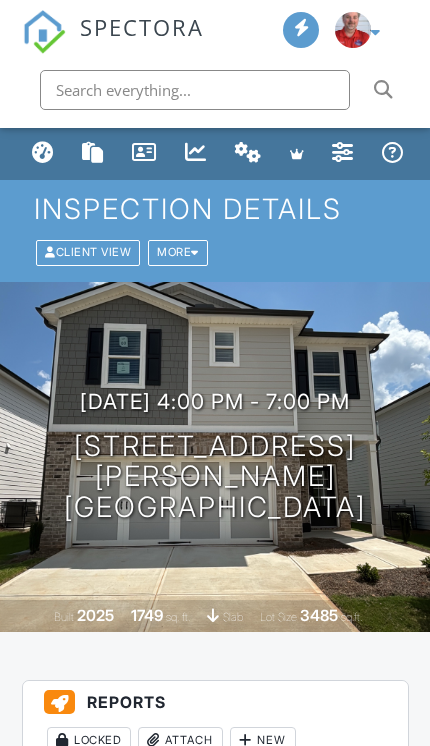 scroll, scrollTop: 0, scrollLeft: 0, axis: both 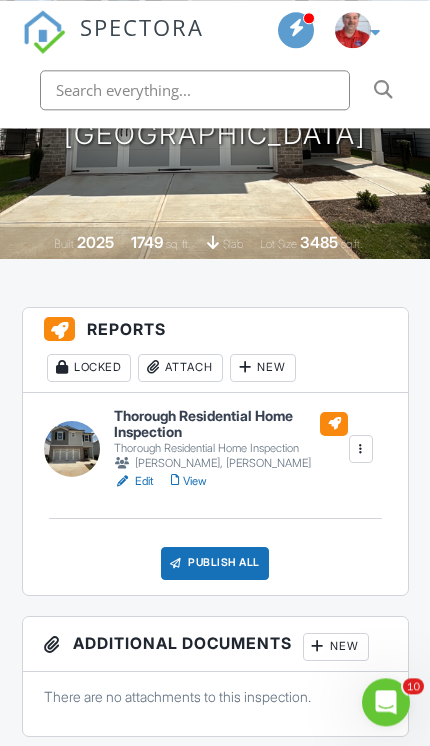 click on "Publish All" at bounding box center [215, 564] 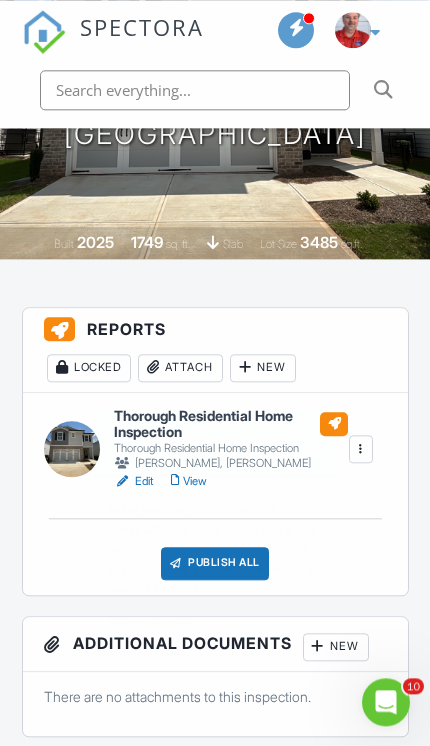 scroll, scrollTop: 373, scrollLeft: 0, axis: vertical 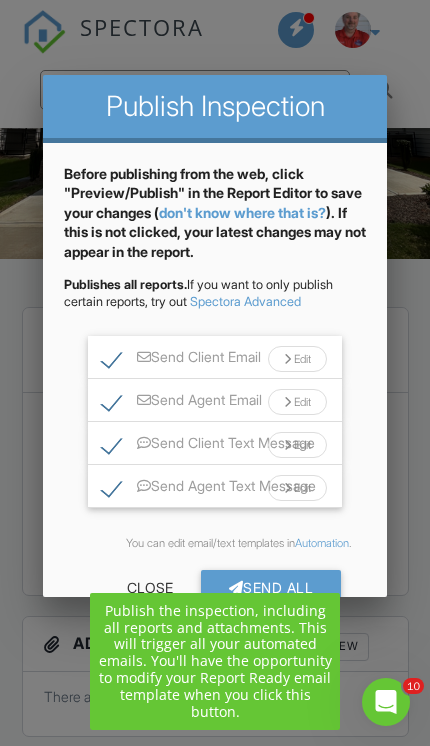 click on "Send All" at bounding box center [271, 588] 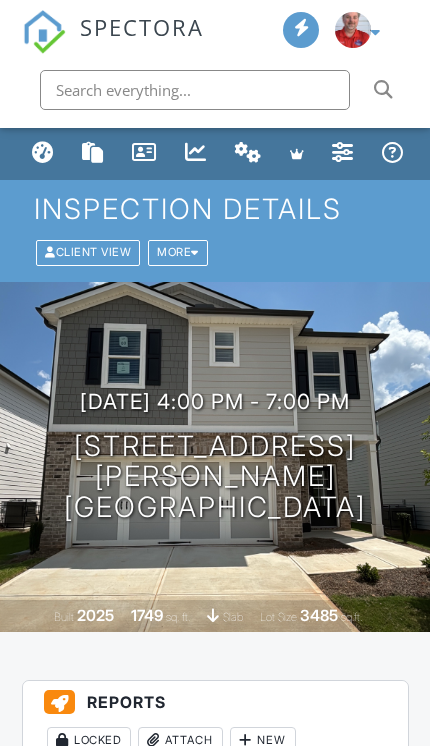 scroll, scrollTop: 0, scrollLeft: 0, axis: both 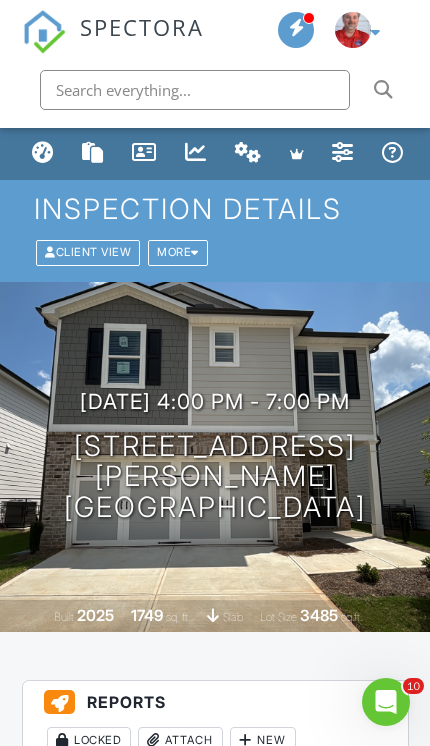 click on "Dashboard" at bounding box center (43, 154) 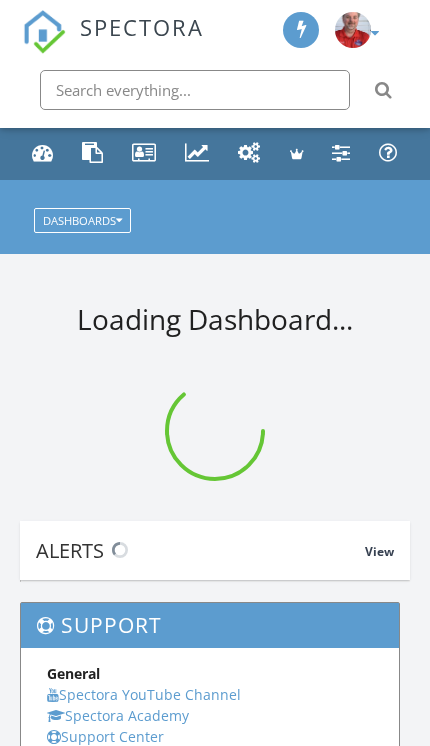 scroll, scrollTop: 0, scrollLeft: 0, axis: both 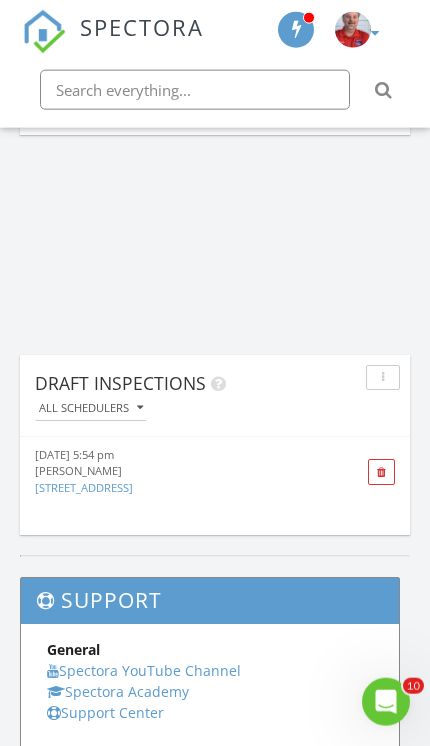 click at bounding box center [382, 472] 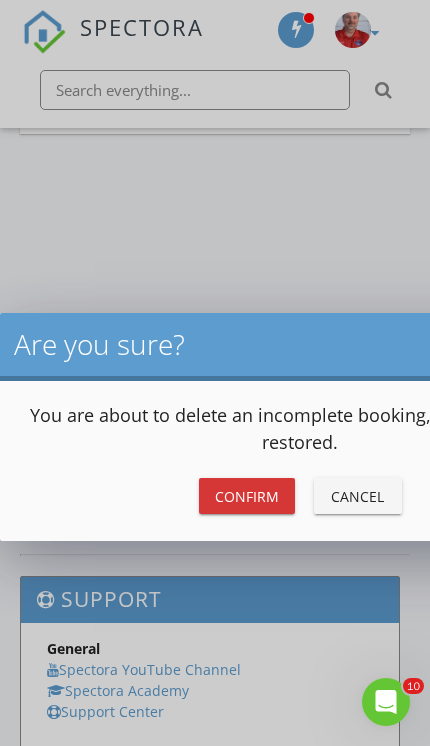 click on "Confirm" at bounding box center [247, 496] 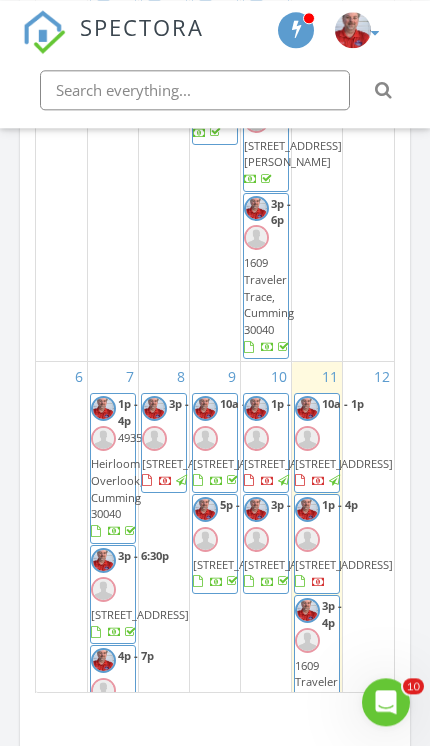 scroll, scrollTop: 2403, scrollLeft: 0, axis: vertical 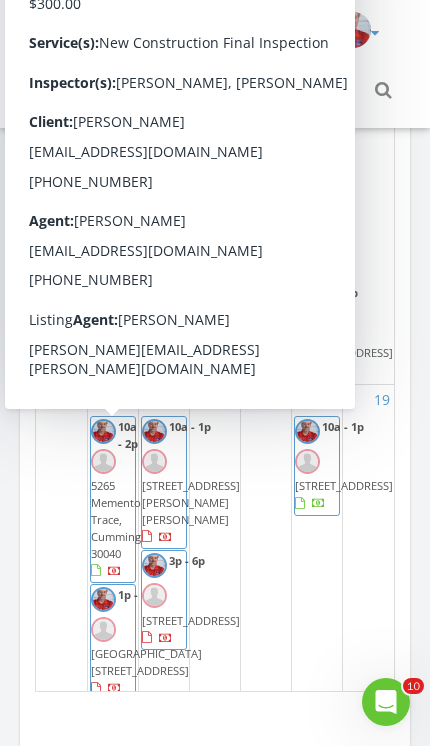 click on "2771 Aralynn Wy Lot 60, College Park 30337" at bounding box center [140, 234] 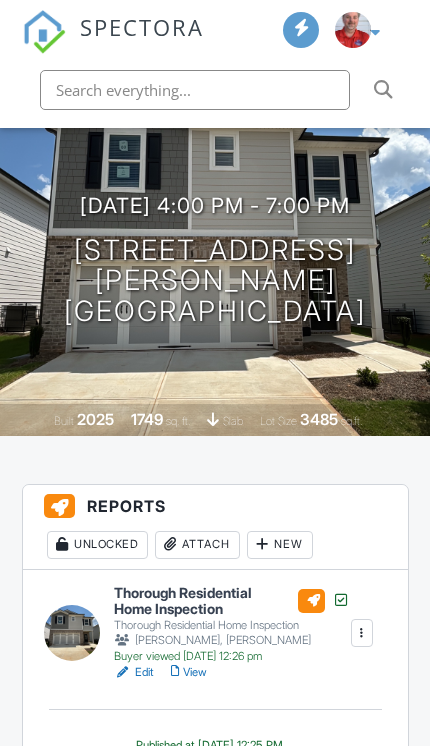 scroll, scrollTop: 0, scrollLeft: 0, axis: both 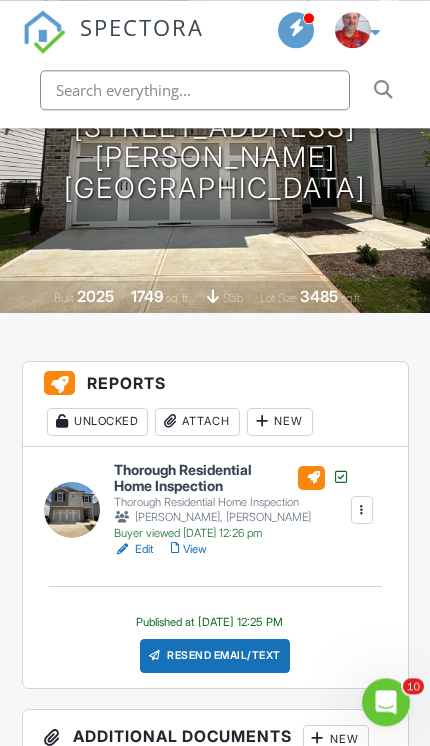 click at bounding box center [175, 548] 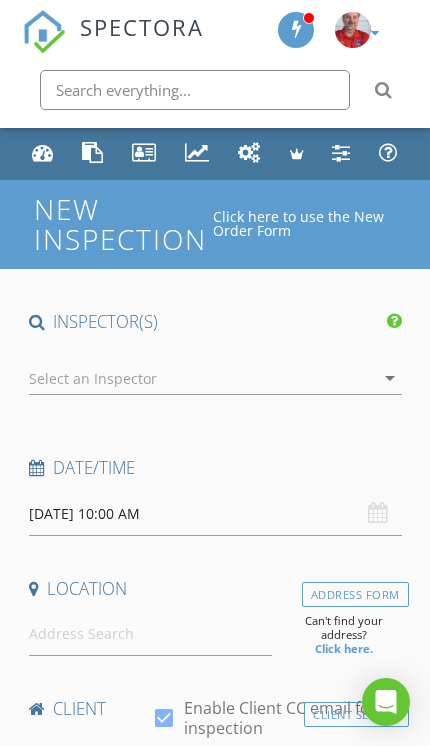 scroll, scrollTop: 0, scrollLeft: 0, axis: both 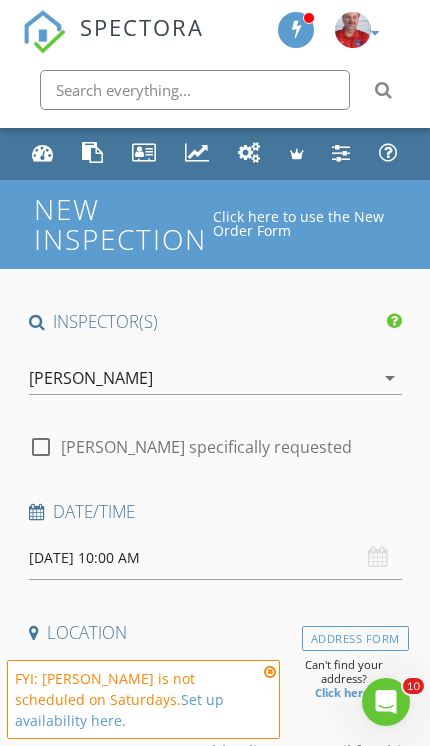click at bounding box center (43, 152) 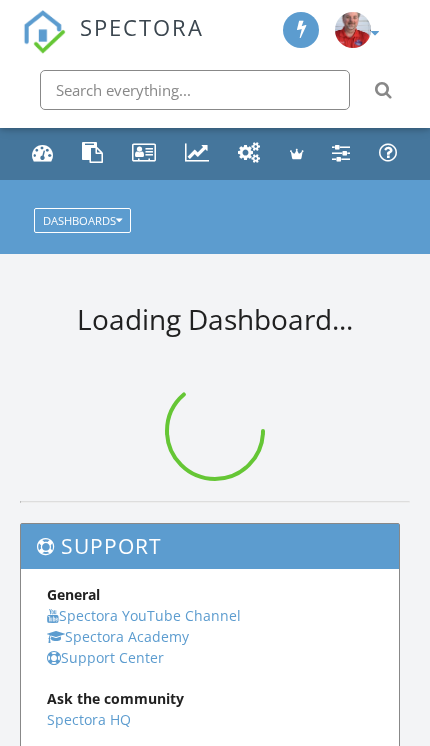 scroll, scrollTop: 0, scrollLeft: 0, axis: both 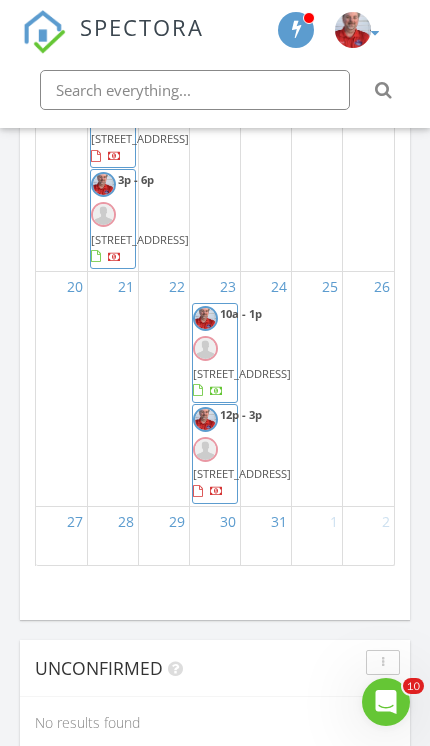 click on "Calendar                 July 2025 today list day week cal wk 4 wk month Sun Mon Tue Wed Thu Fri Sat 29 30
2p - 5p
3715 Near Star Ln, Cumming 30028
1
10a - 1p
124 Sunny Side Wy Lot 395, Acworth 30102
2
10a - 1p
139 Birch Tree Wy, Cumming 30040
4:30p - 5:30p
7160 Cornflower Ct, Cumming 30040
3
10a - 1:15p" at bounding box center (215, 130) 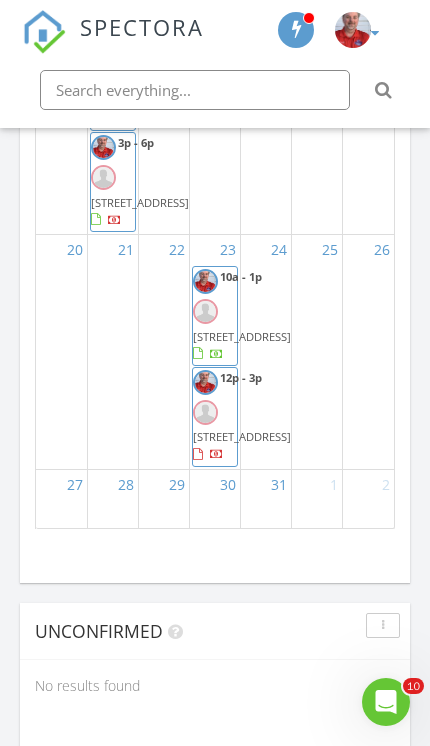 scroll, scrollTop: 2612, scrollLeft: 0, axis: vertical 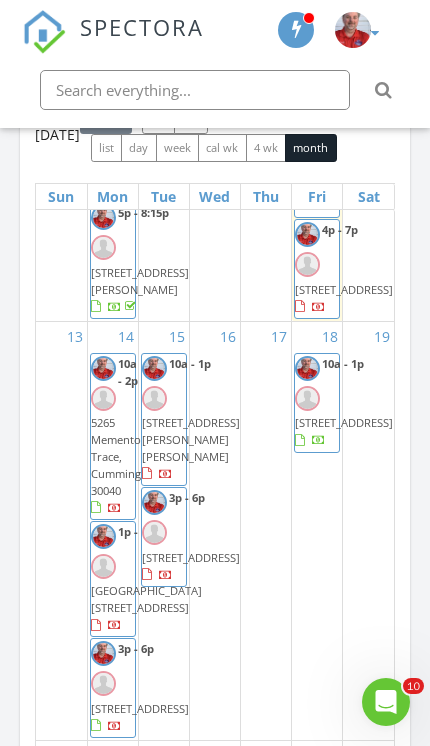 click on "12" at bounding box center (368, 69) 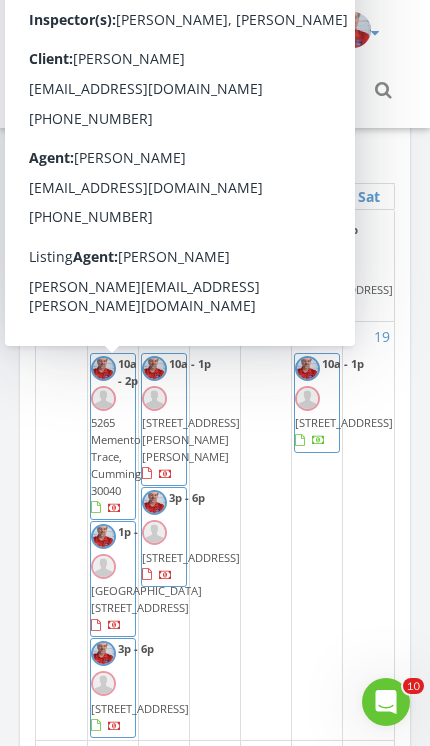 click on "2771 Aralynn Wy Lot 60, College Park 30337" at bounding box center [140, 171] 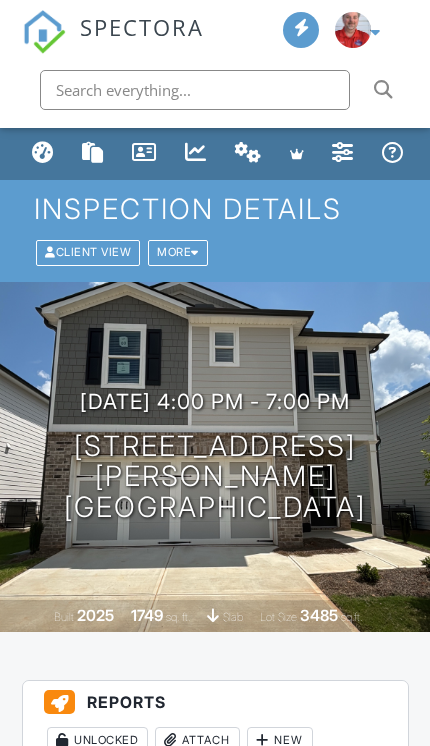 scroll, scrollTop: 0, scrollLeft: 0, axis: both 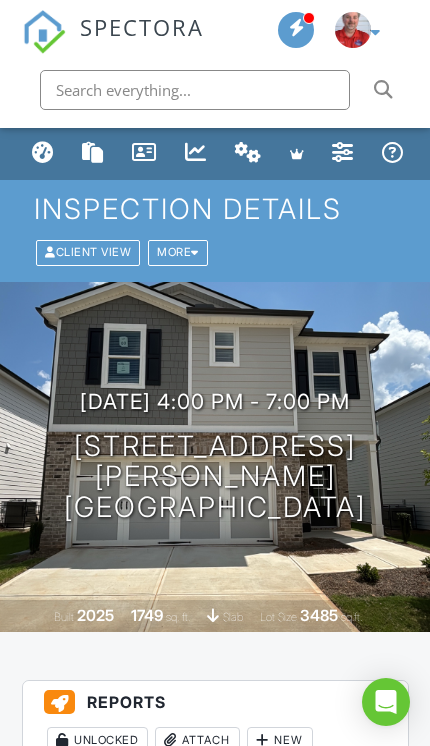 click on "More" at bounding box center (178, 252) 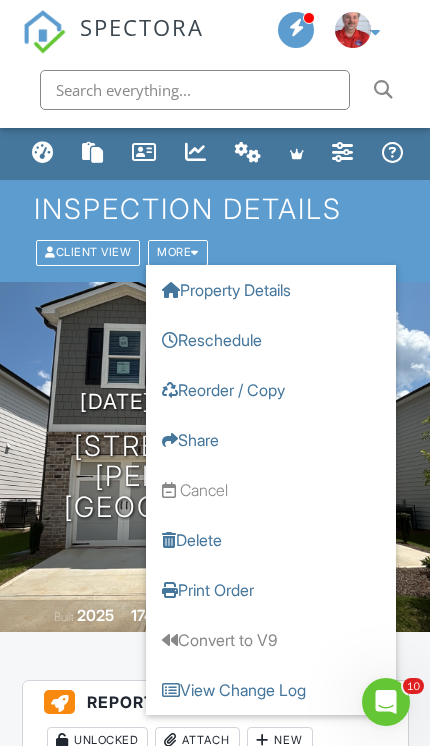 scroll, scrollTop: 0, scrollLeft: 0, axis: both 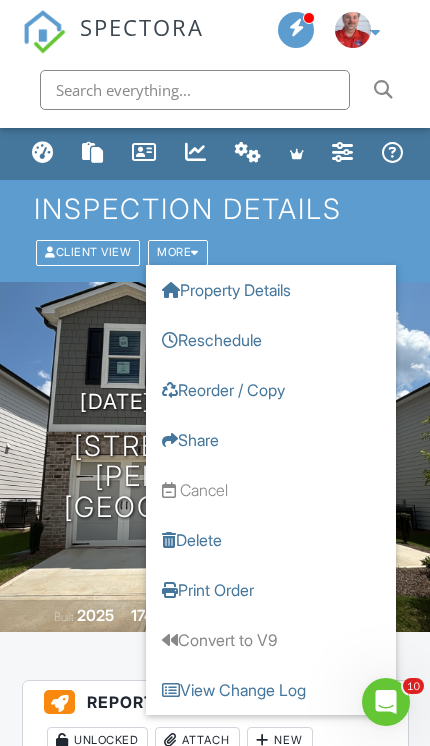 click on "Reschedule" at bounding box center [271, 340] 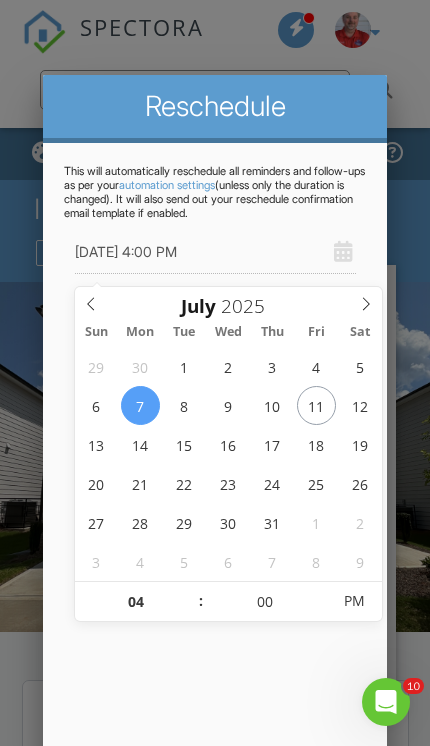 type on "07/14/2025 4:00 PM" 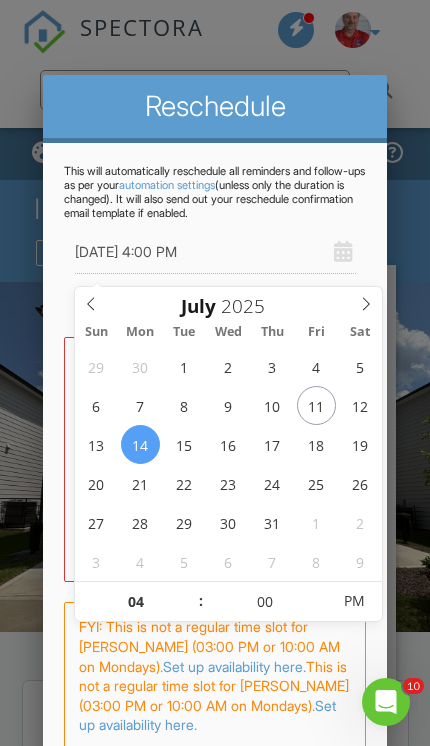 click on "FYI: This is not a regular time slot for Justin Barber (03:00 PM or 10:00 AM on Mondays).  Set up availability here.  This is not a regular time slot for David Barber (03:00 PM or 10:00 AM on Mondays).  Set up availability here." at bounding box center [215, 676] 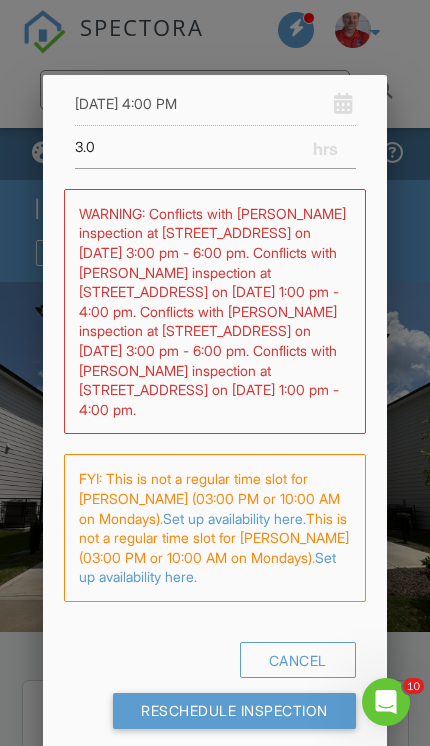 click on "Reschedule Inspection" at bounding box center [234, 711] 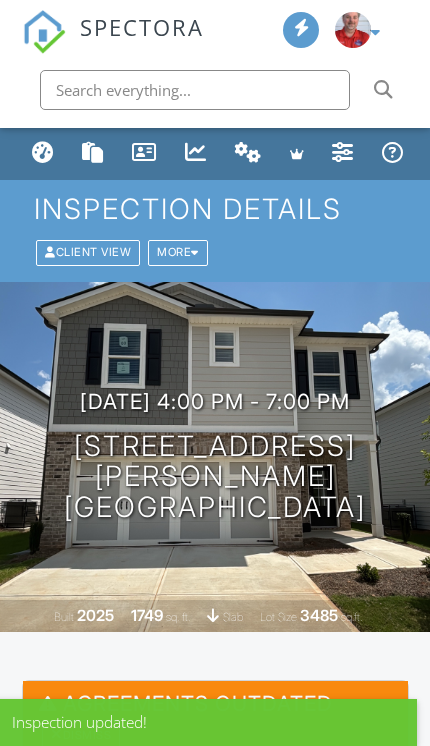 scroll, scrollTop: 0, scrollLeft: 0, axis: both 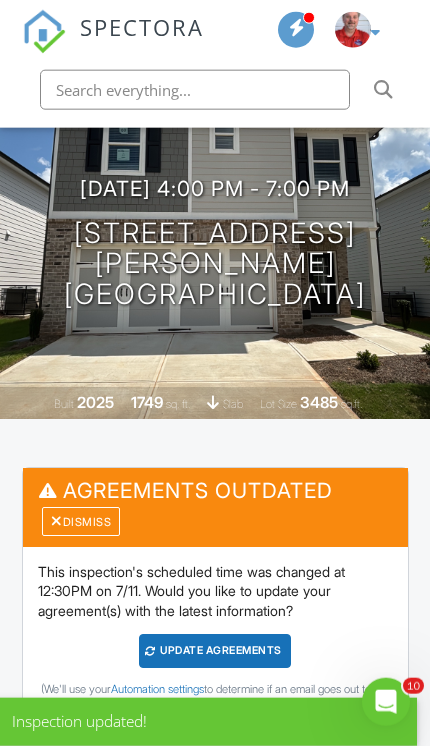 click on "Update Agreements" at bounding box center [215, 650] 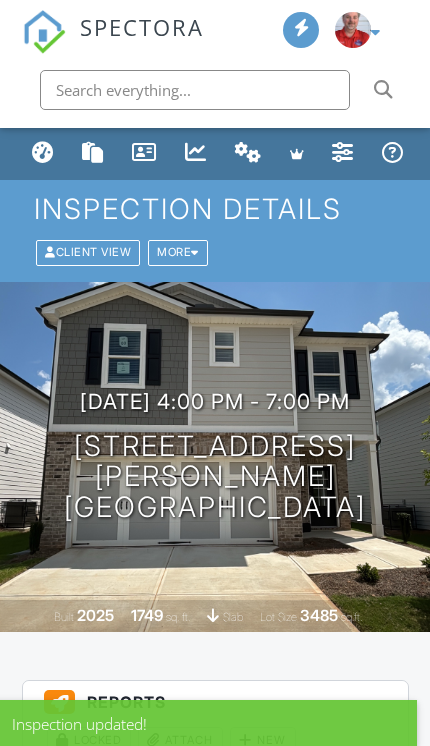 scroll, scrollTop: 394, scrollLeft: 0, axis: vertical 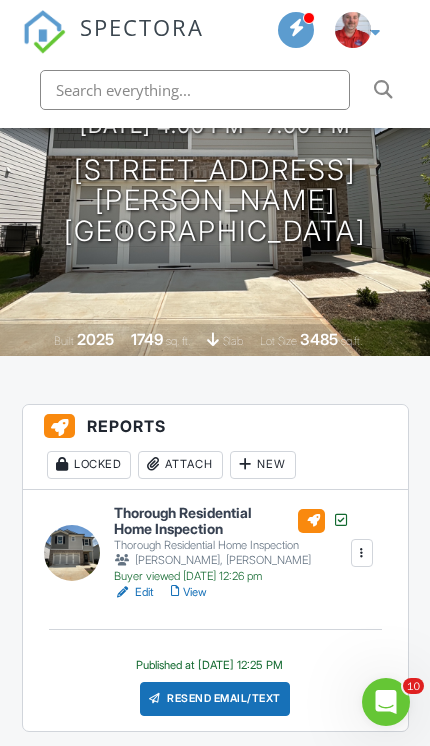 click at bounding box center [362, 553] 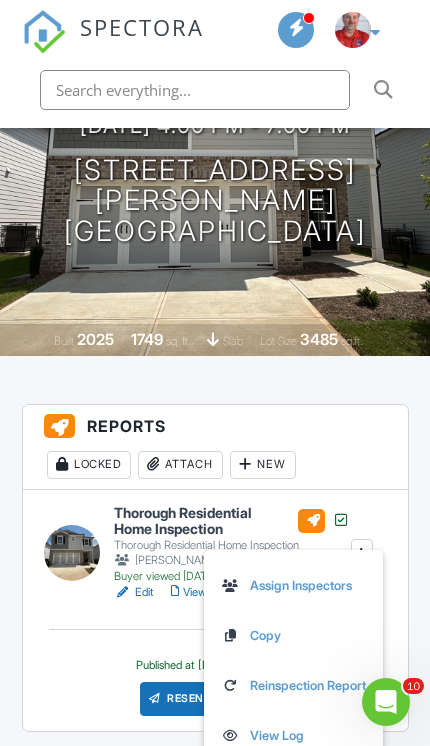 click on "Reports
Locked
Attach
New" at bounding box center [215, 448] 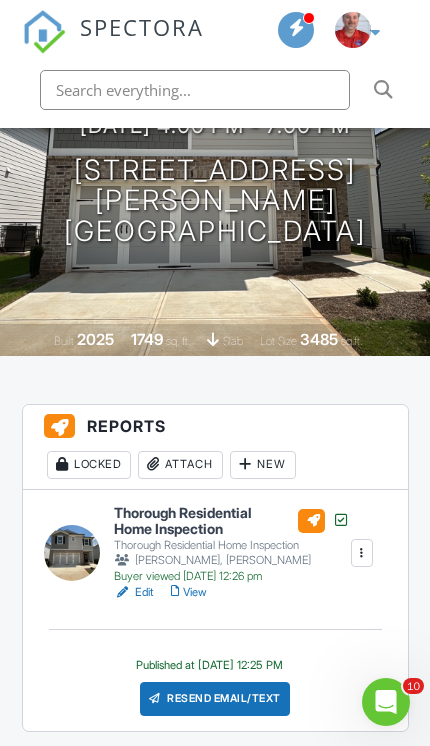 click on "New" at bounding box center [263, 465] 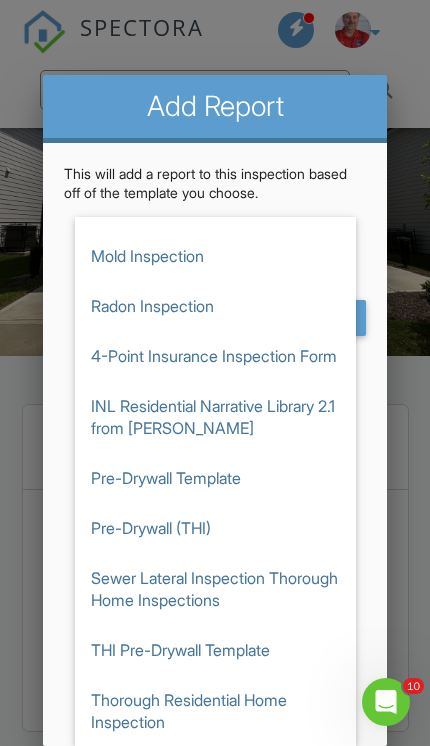 scroll, scrollTop: 496, scrollLeft: 0, axis: vertical 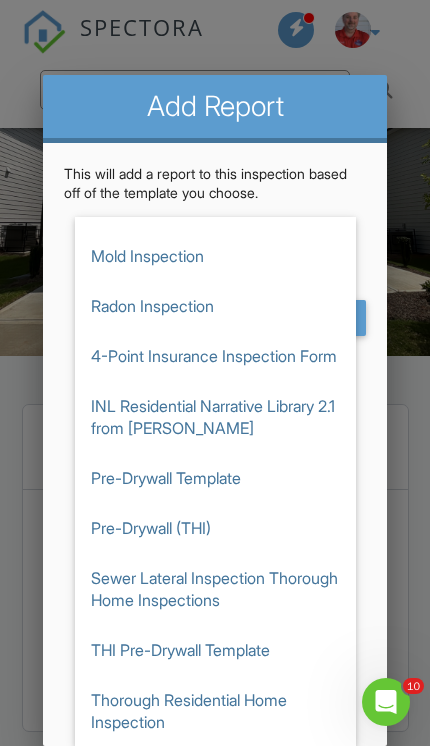 click on "Thorough Residential Home Inspection" at bounding box center (215, 711) 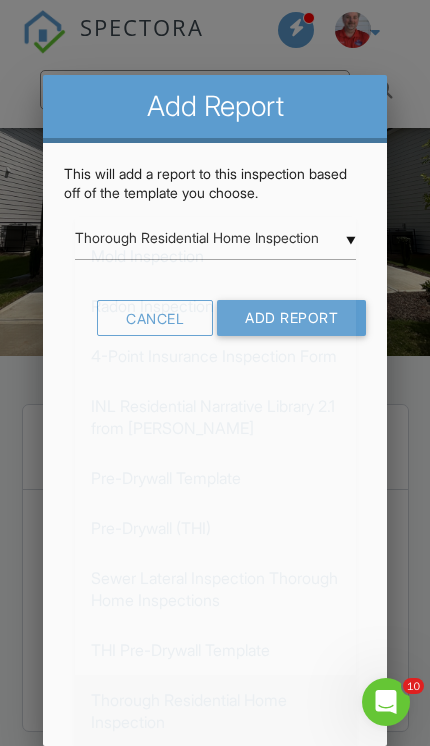 scroll, scrollTop: 0, scrollLeft: 0, axis: both 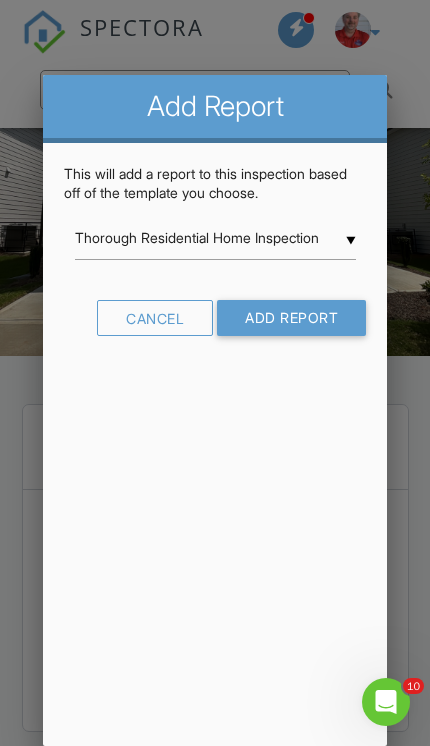 click on "Add Report" at bounding box center (291, 318) 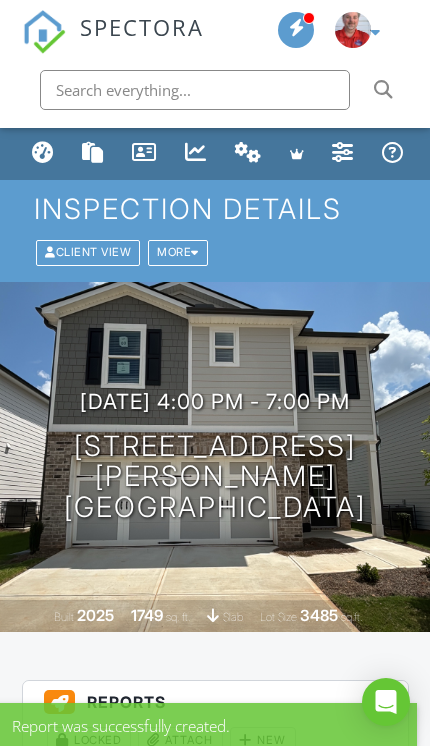 scroll, scrollTop: 519, scrollLeft: 0, axis: vertical 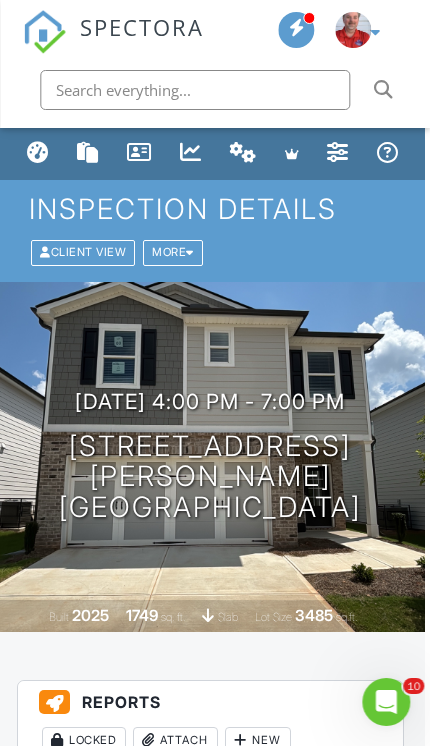 click at bounding box center [38, 152] 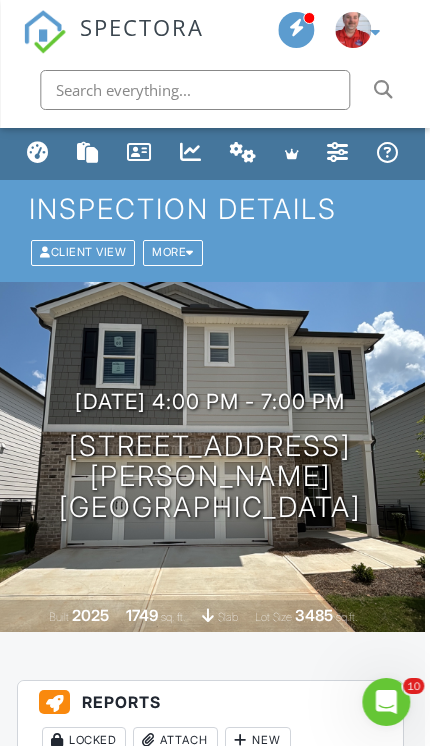 scroll, scrollTop: 0, scrollLeft: 5, axis: horizontal 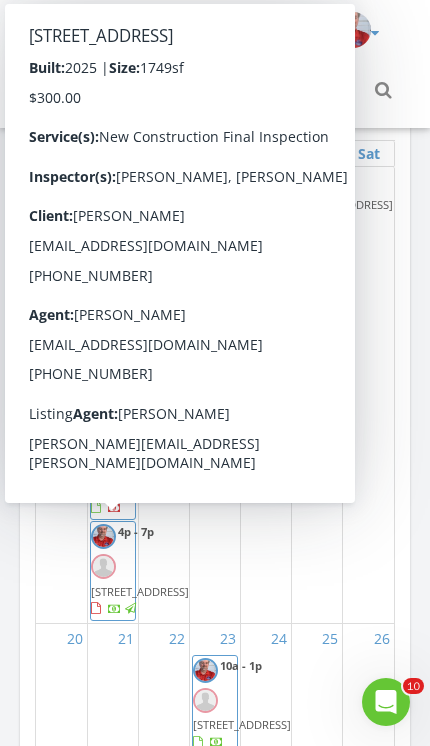 click on "2771 Aralynn Wy Lot 60, College Park 30337" at bounding box center [140, 591] 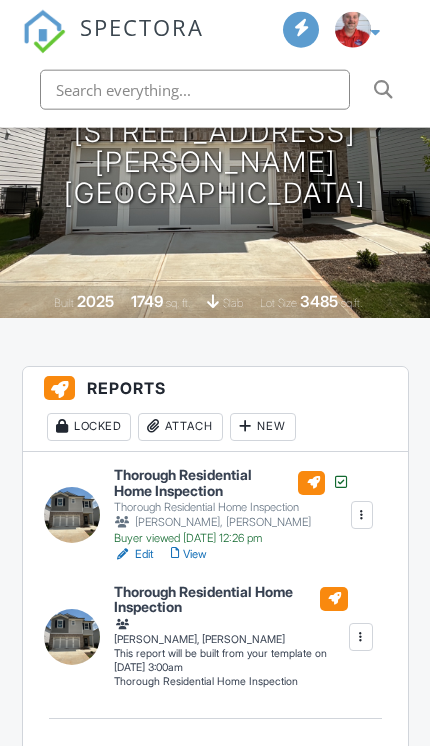 scroll, scrollTop: 489, scrollLeft: 0, axis: vertical 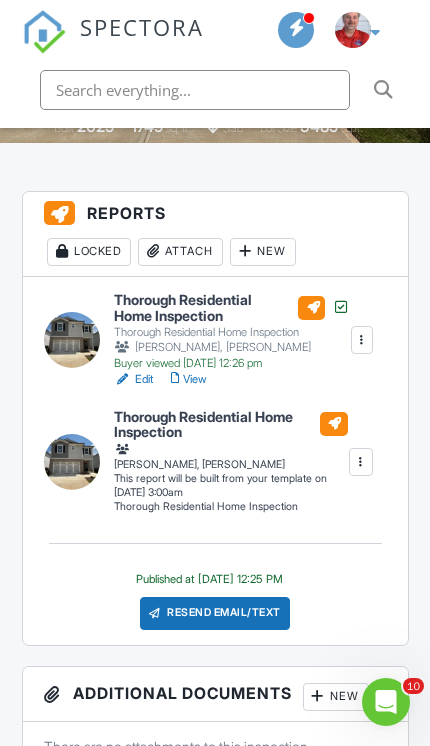 click on "View" at bounding box center (189, 379) 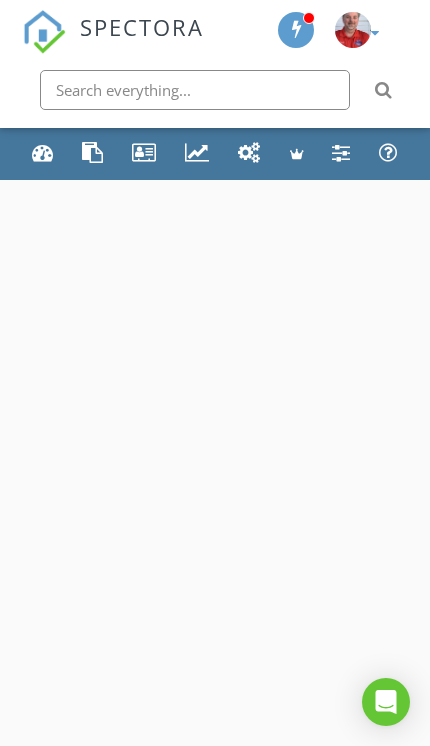 scroll, scrollTop: 0, scrollLeft: 0, axis: both 